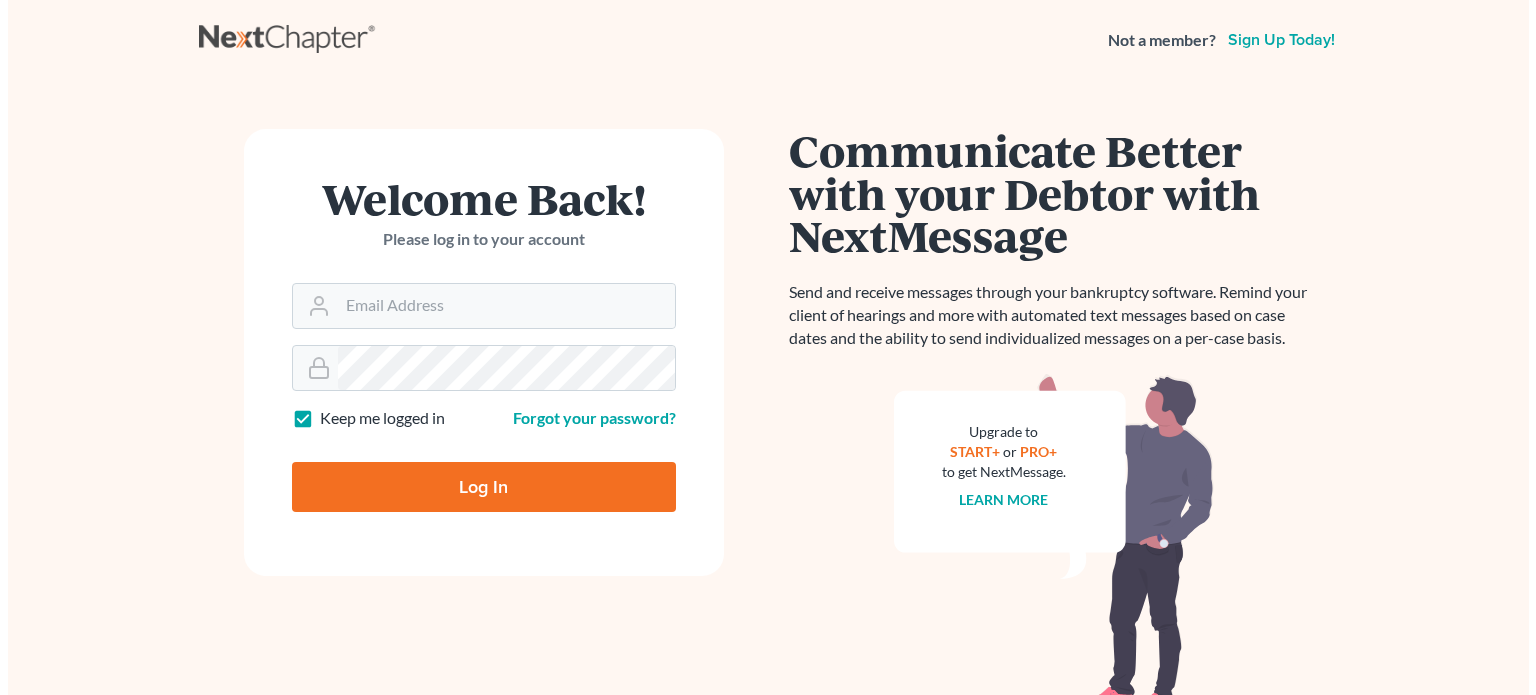 scroll, scrollTop: 0, scrollLeft: 0, axis: both 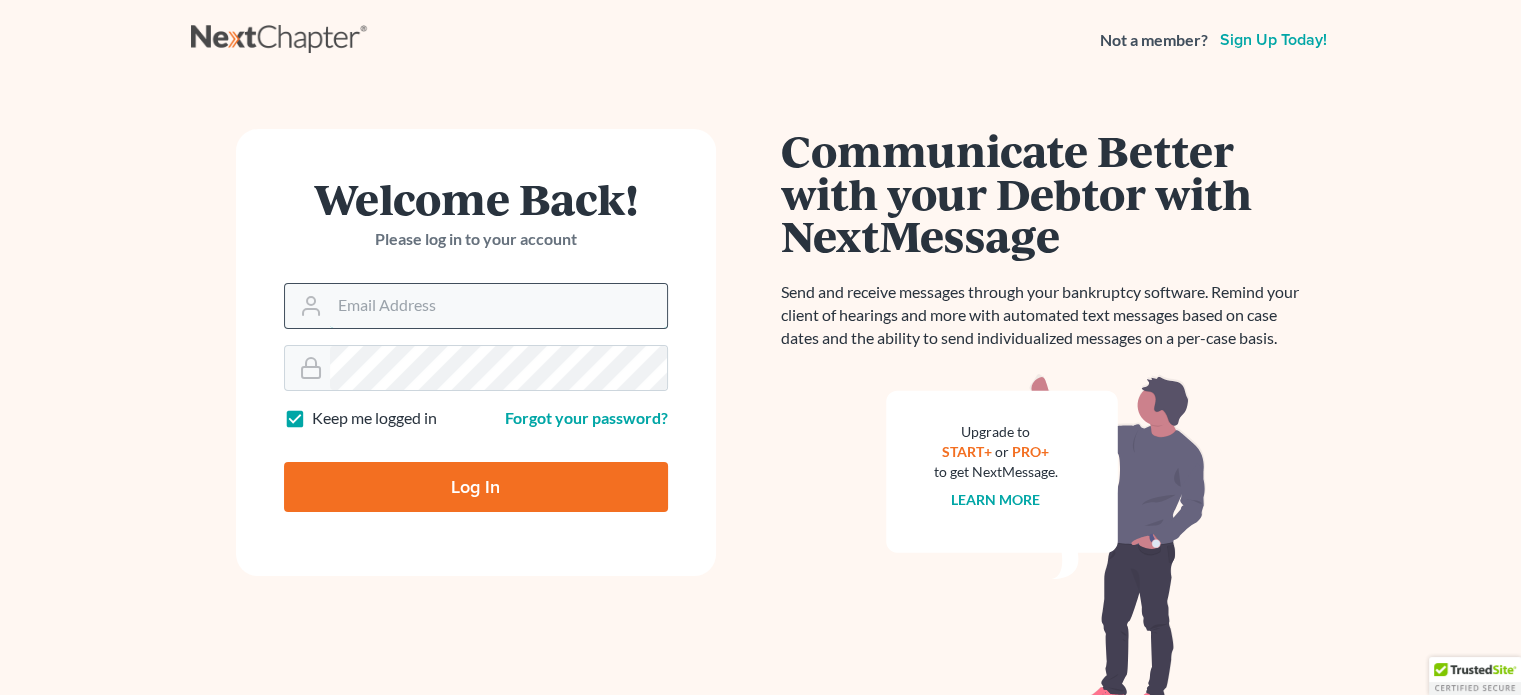 click on "Email Address" at bounding box center (498, 306) 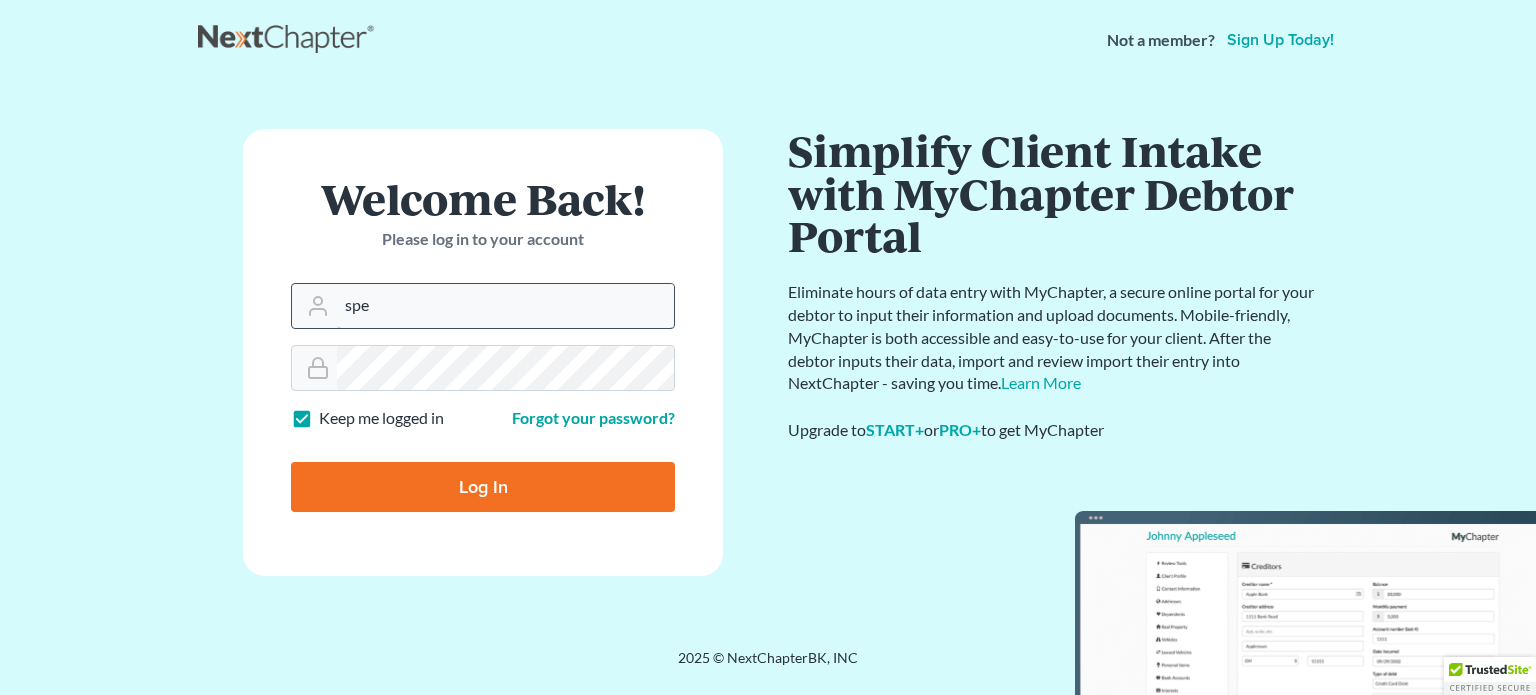 type on "spereyra@scura.com" 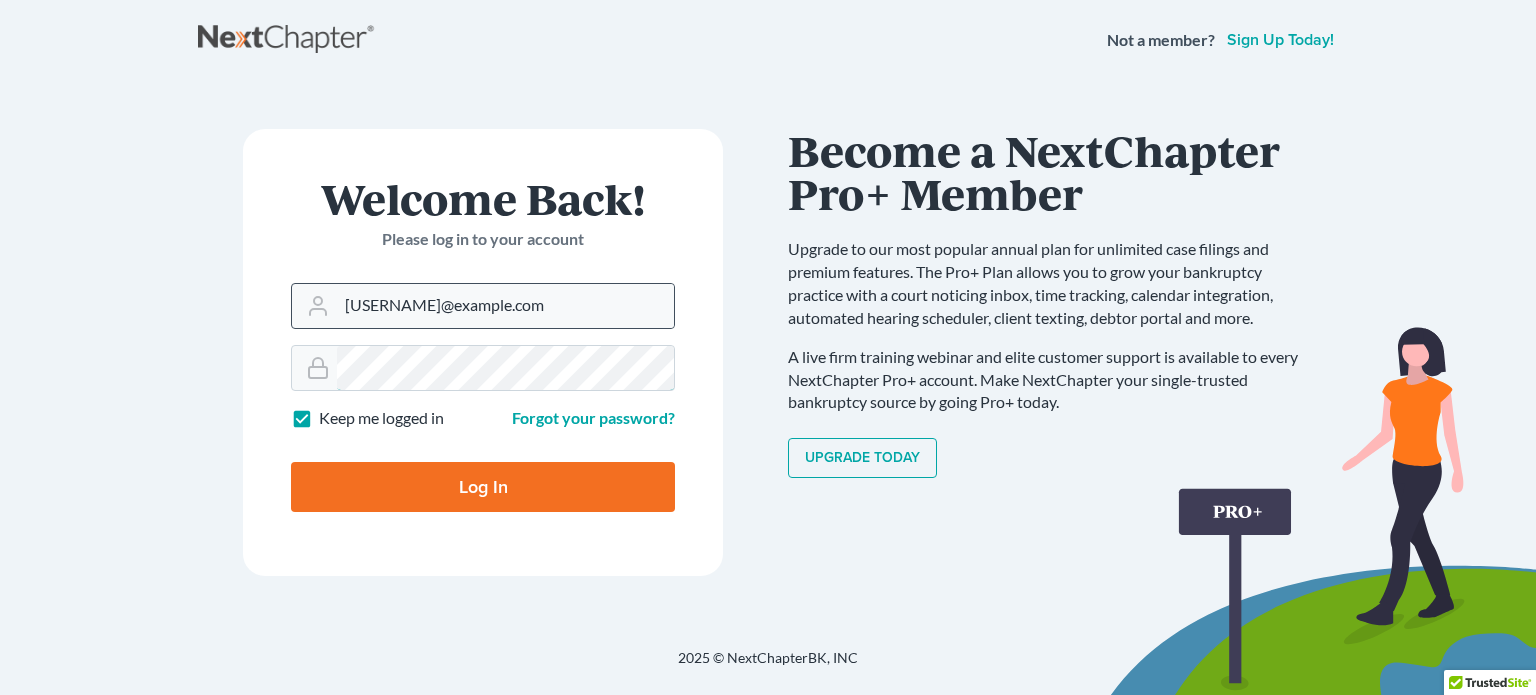 click on "Log In" at bounding box center [483, 487] 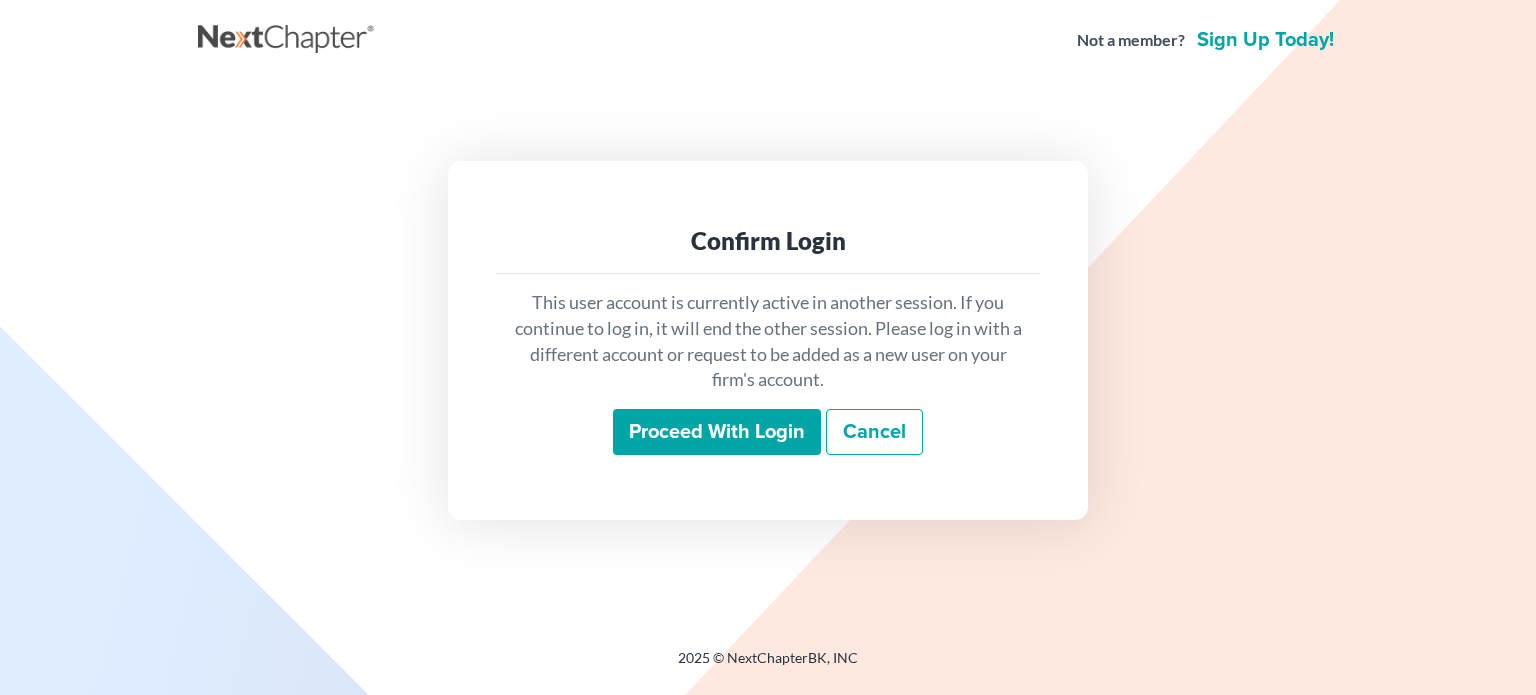 scroll, scrollTop: 0, scrollLeft: 0, axis: both 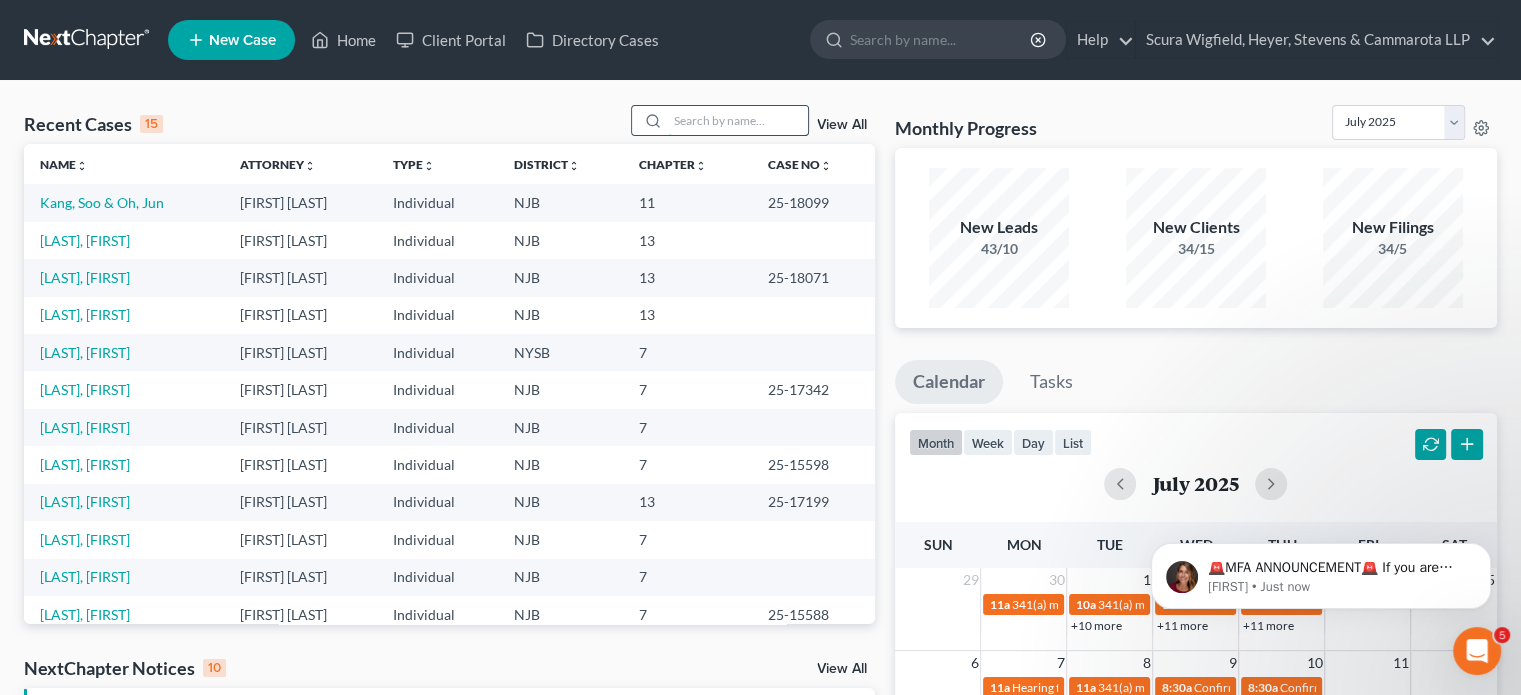 click at bounding box center (738, 120) 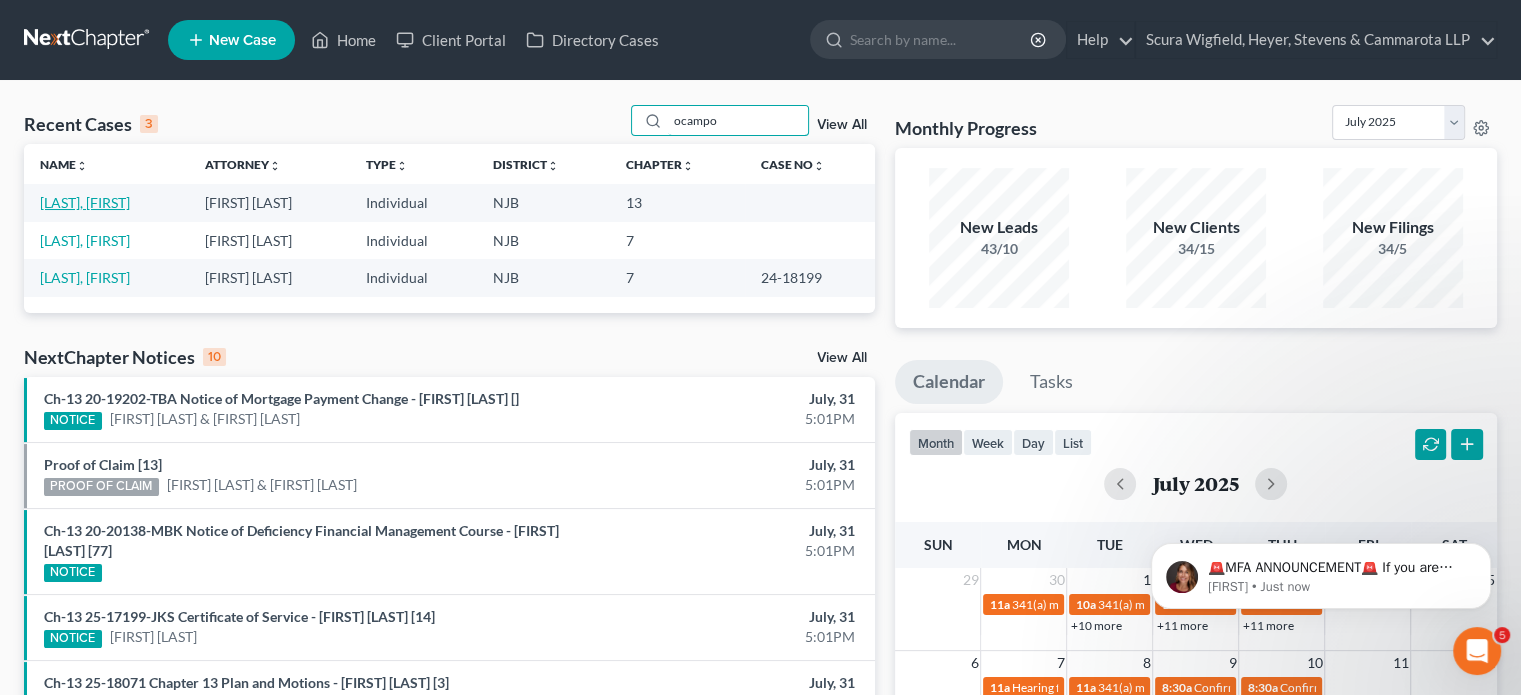 type on "ocampo" 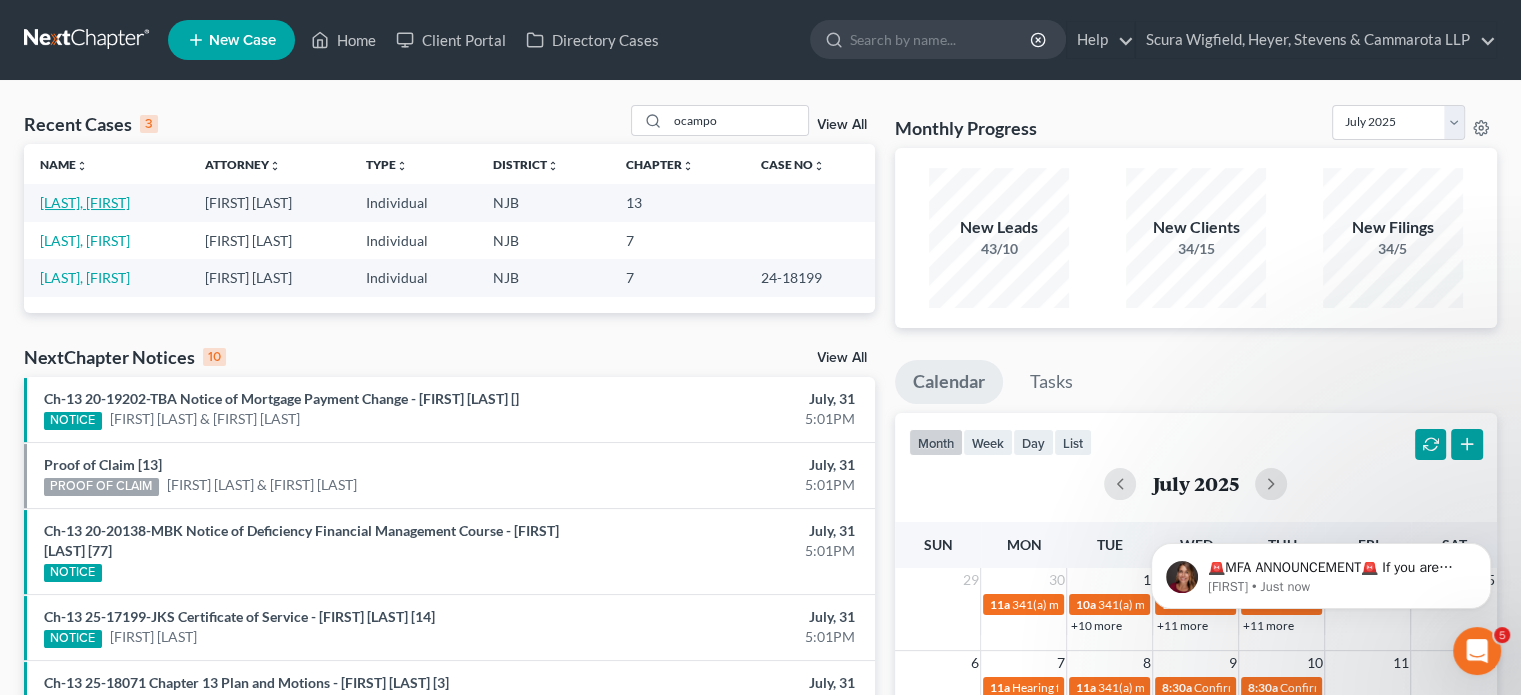 click on "[LAST], [FIRST]" at bounding box center [85, 202] 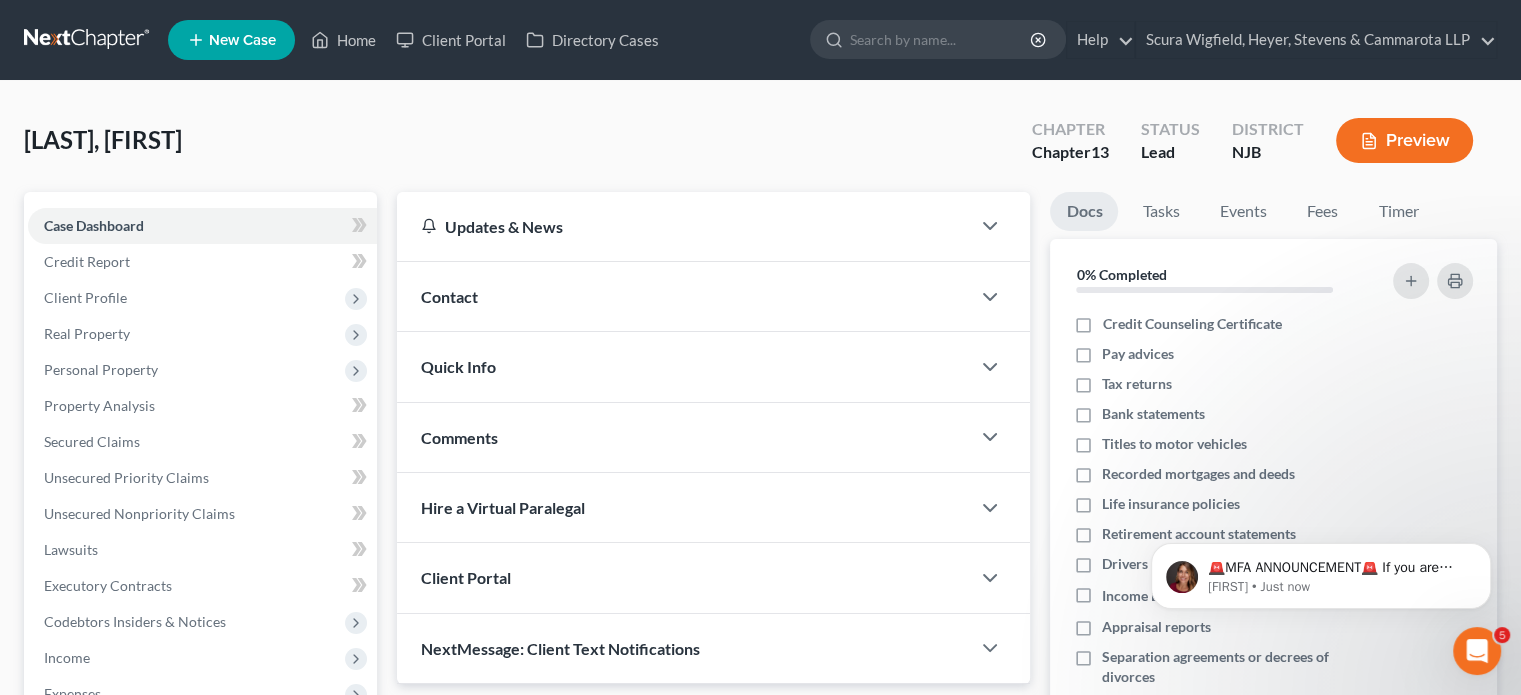 click on "[LAST], [FIRST] Upgraded Chapter Chapter 13 Status Lead District NJB Preview" at bounding box center [760, 148] 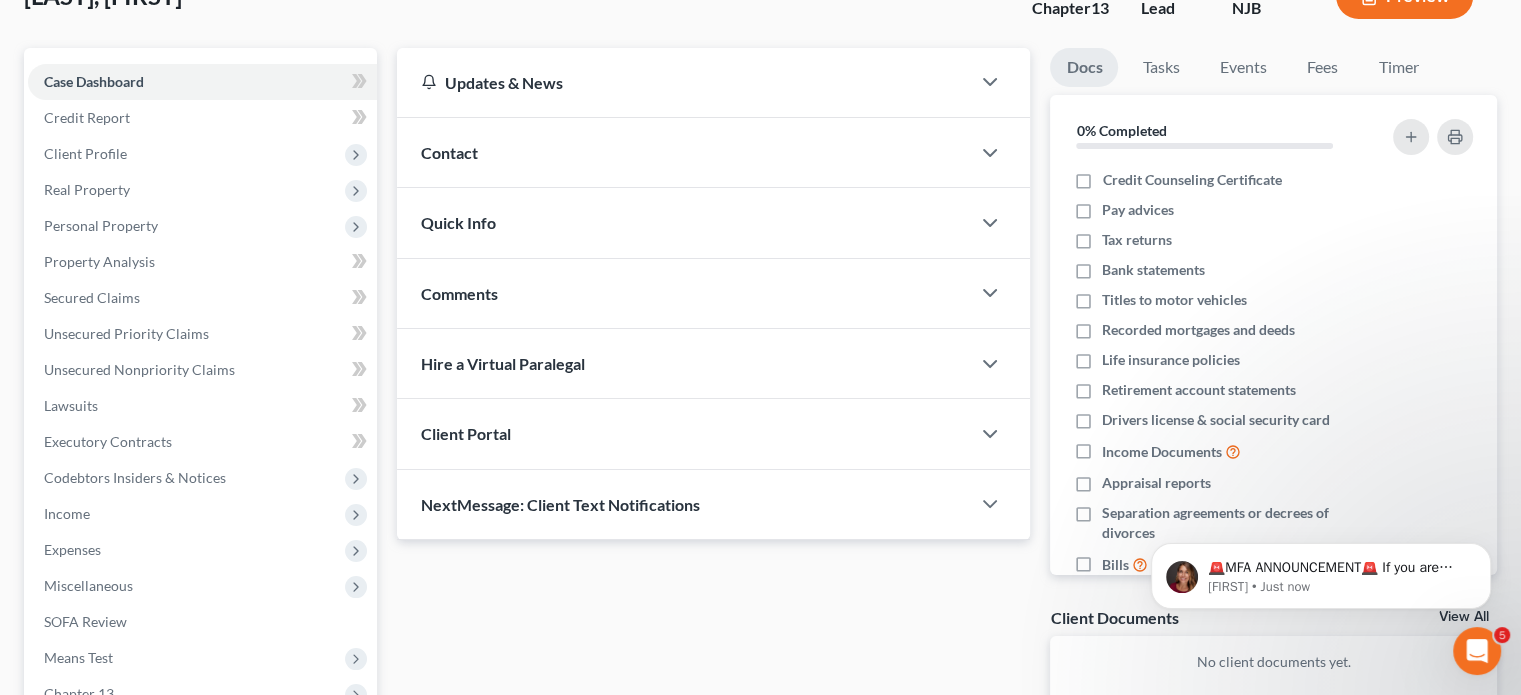 scroll, scrollTop: 160, scrollLeft: 0, axis: vertical 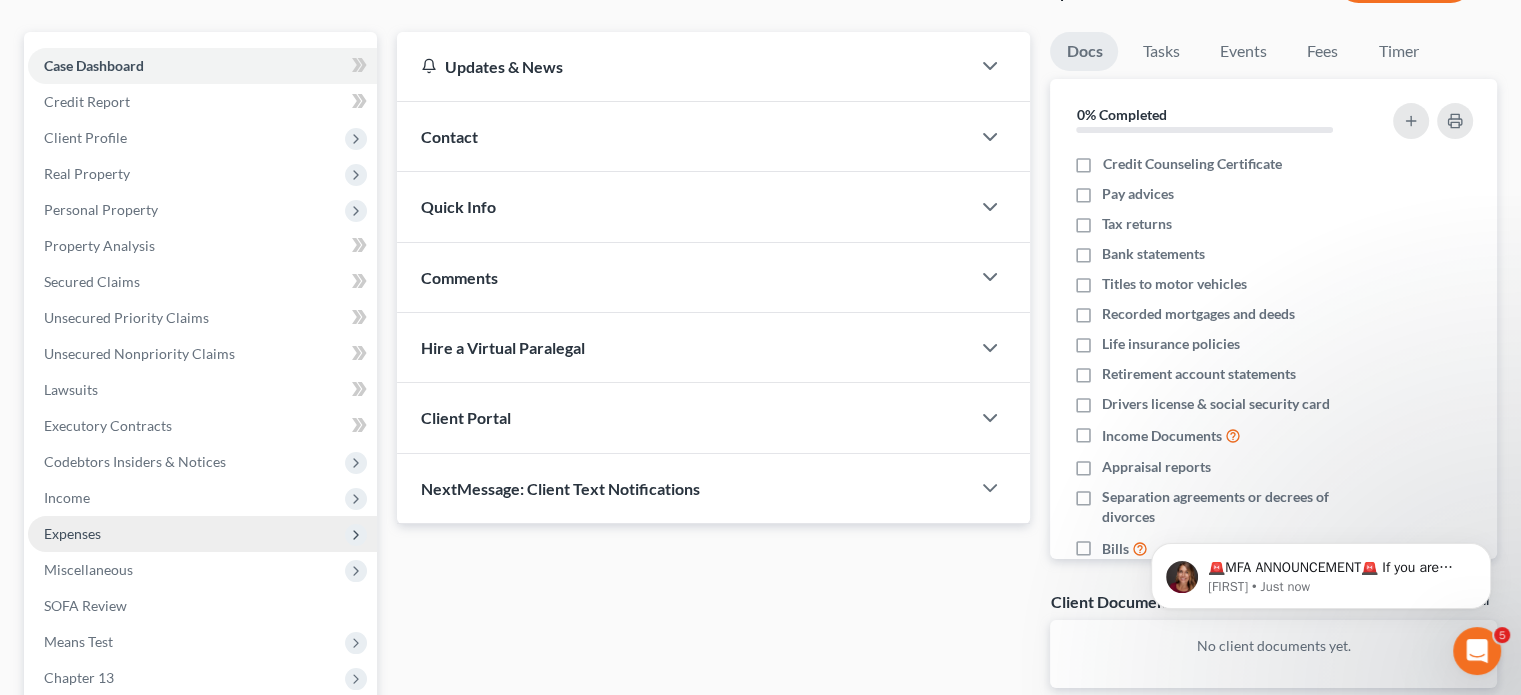 click on "Expenses" at bounding box center [72, 533] 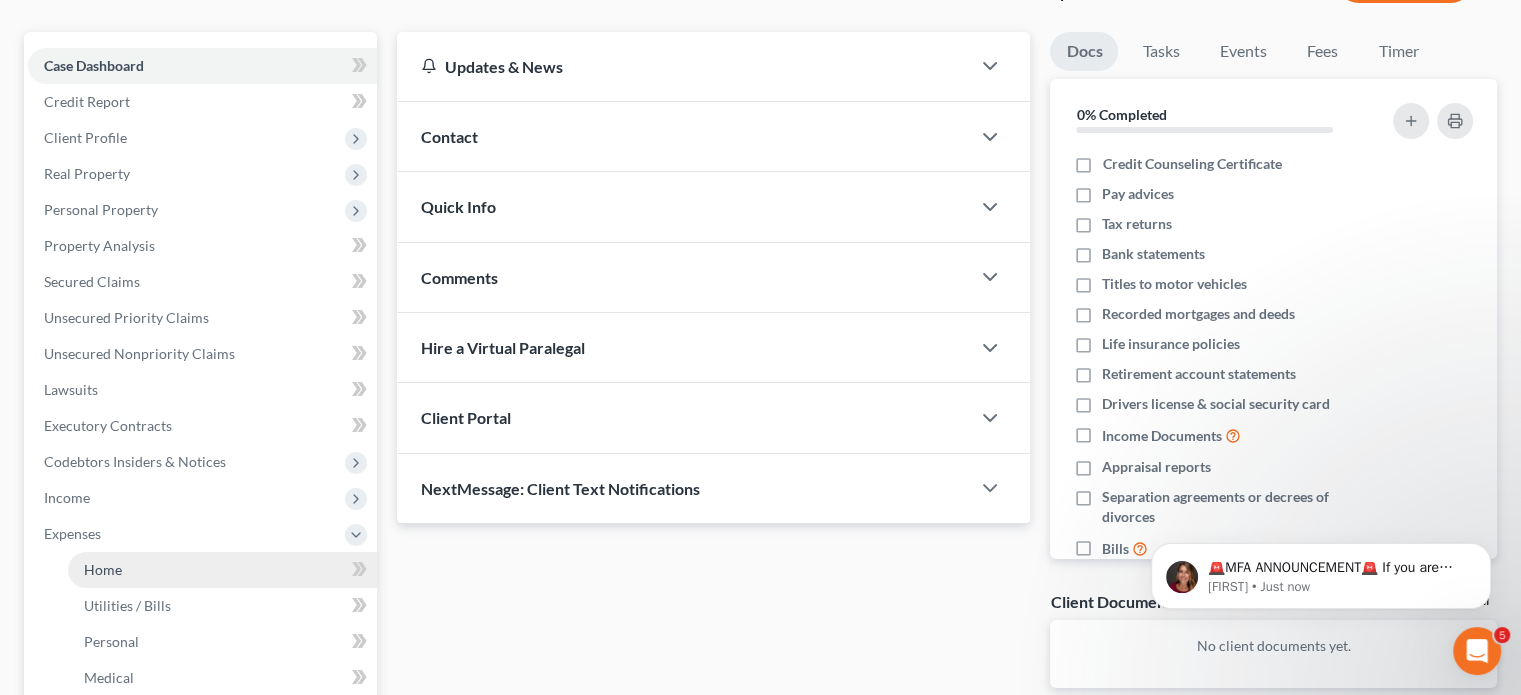 click on "Home" at bounding box center (103, 569) 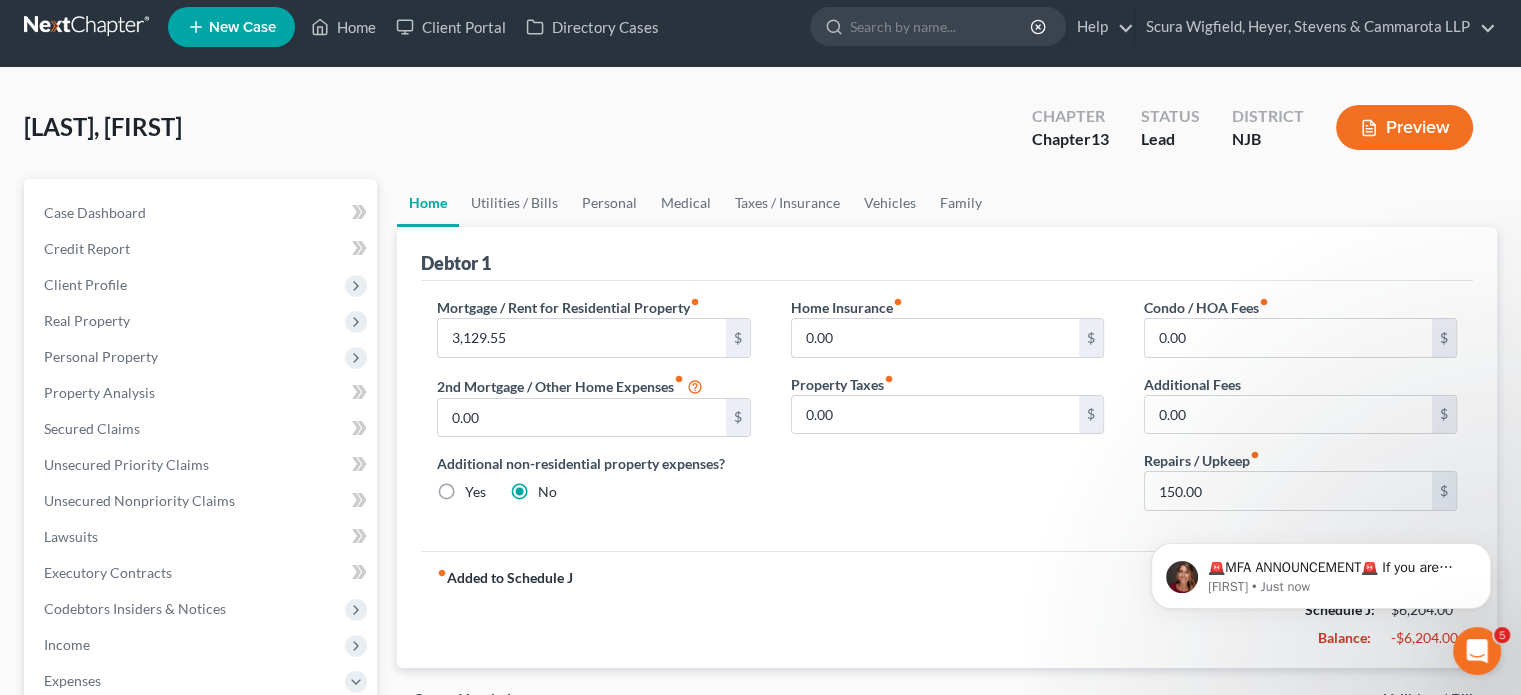 scroll, scrollTop: 0, scrollLeft: 0, axis: both 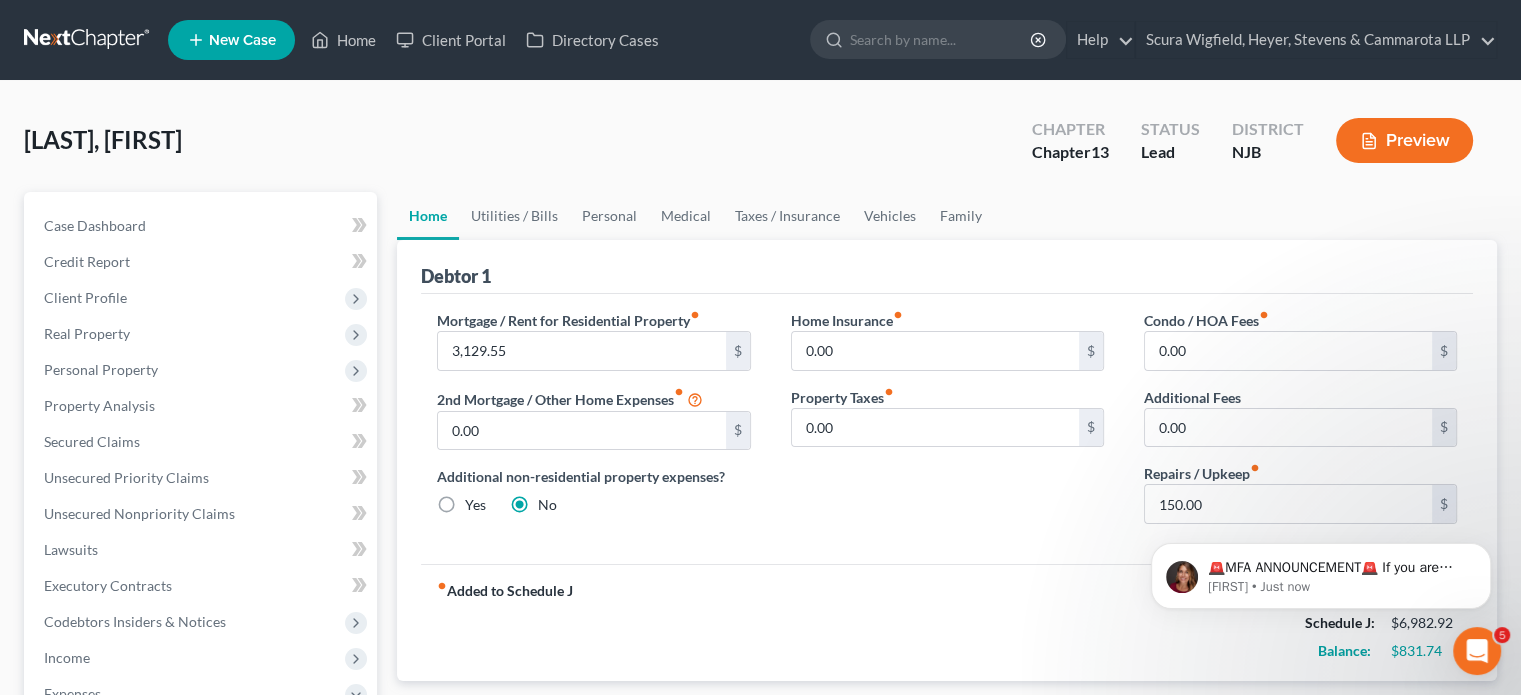 click on "[LAST], [FIRST] Upgraded Chapter Chapter 13 Status Lead District NJB Preview" at bounding box center (760, 148) 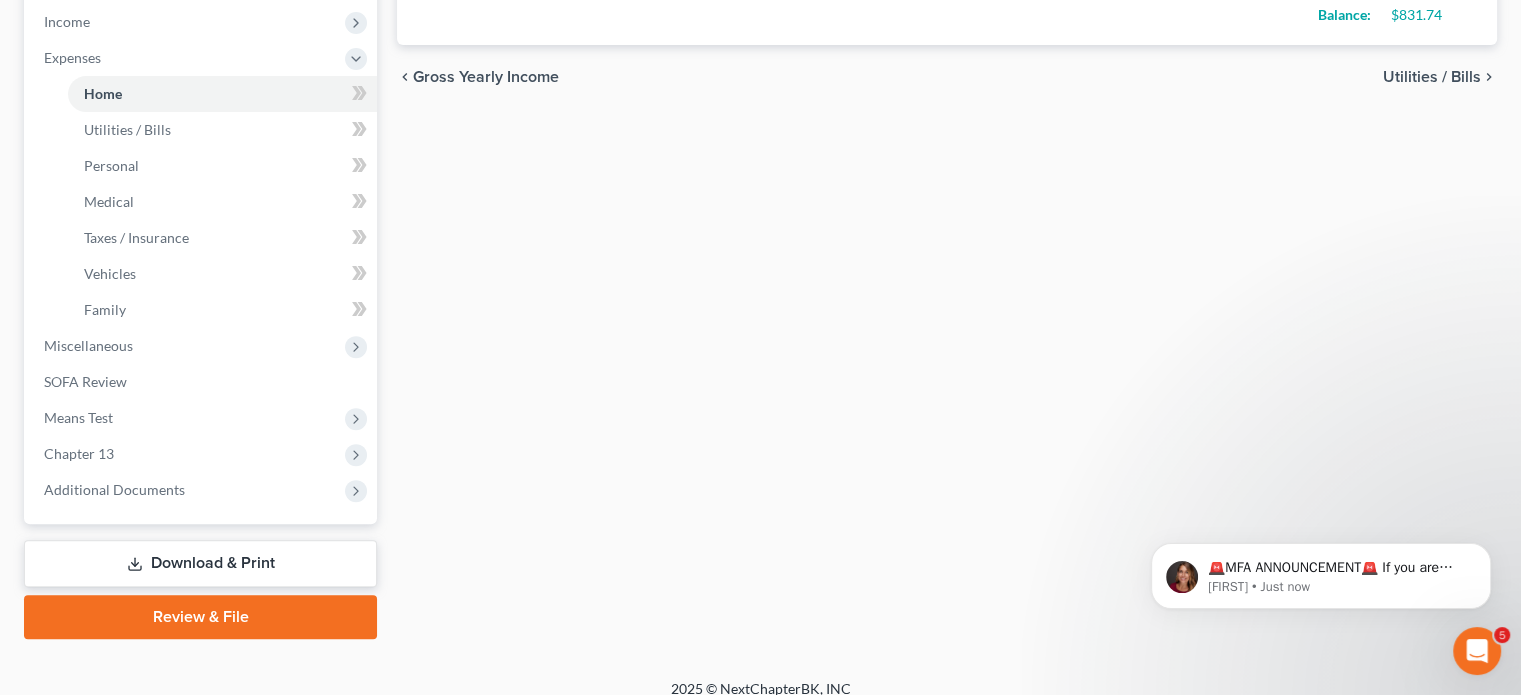 scroll, scrollTop: 654, scrollLeft: 0, axis: vertical 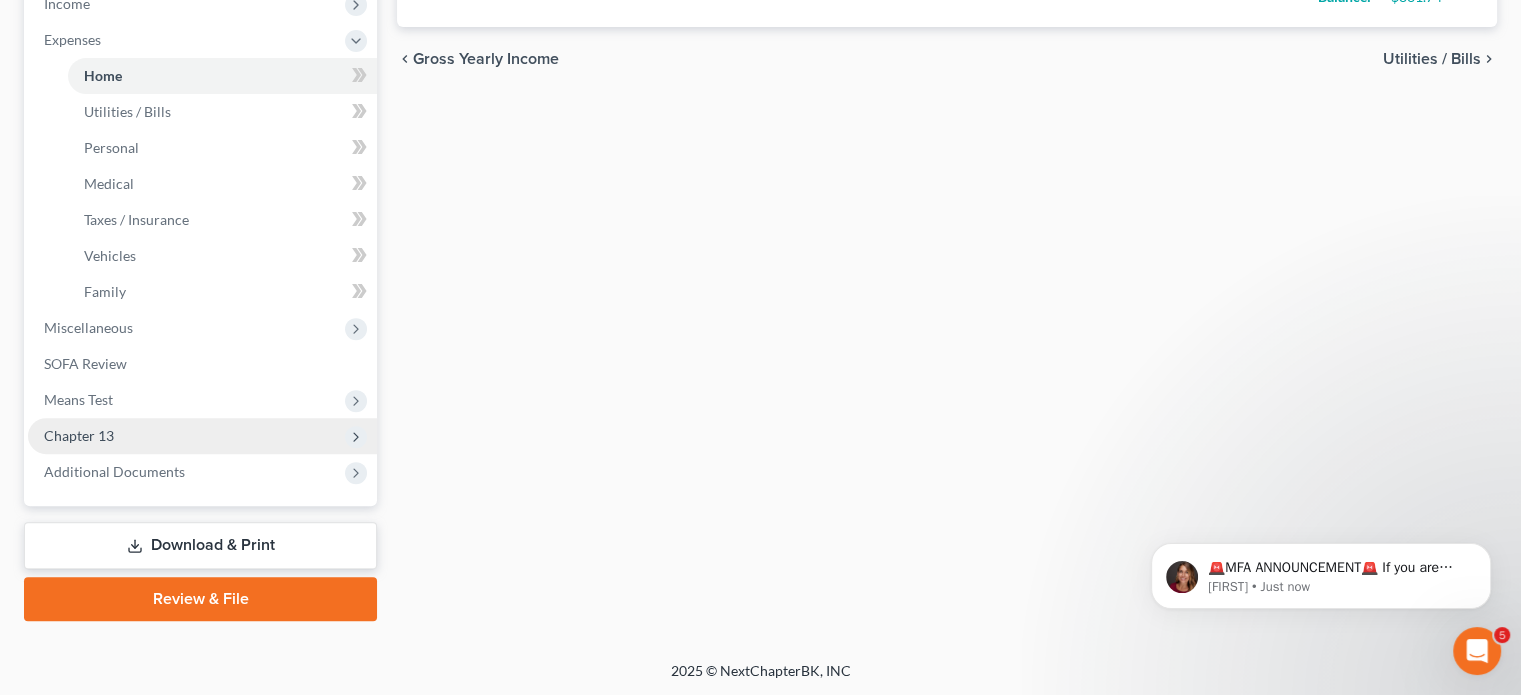 click on "Chapter 13" at bounding box center (79, 435) 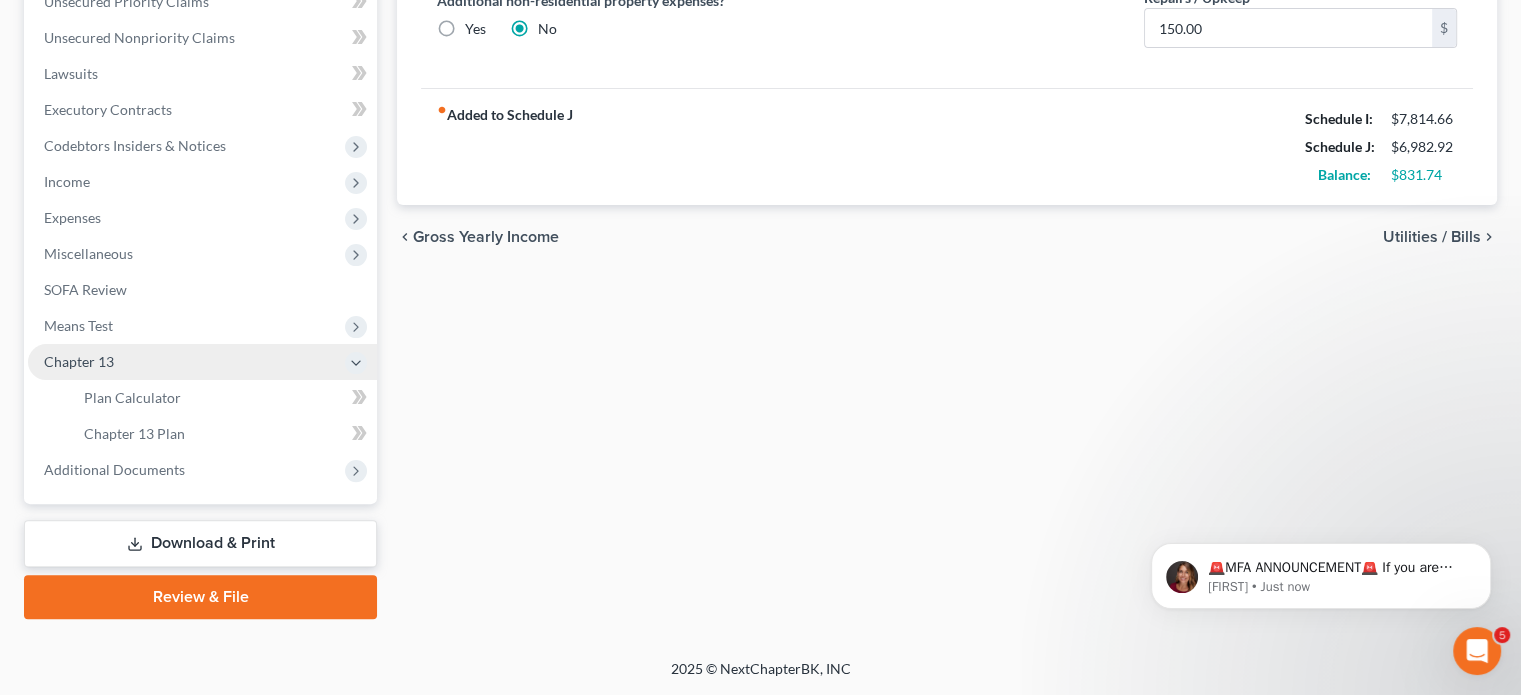 scroll, scrollTop: 474, scrollLeft: 0, axis: vertical 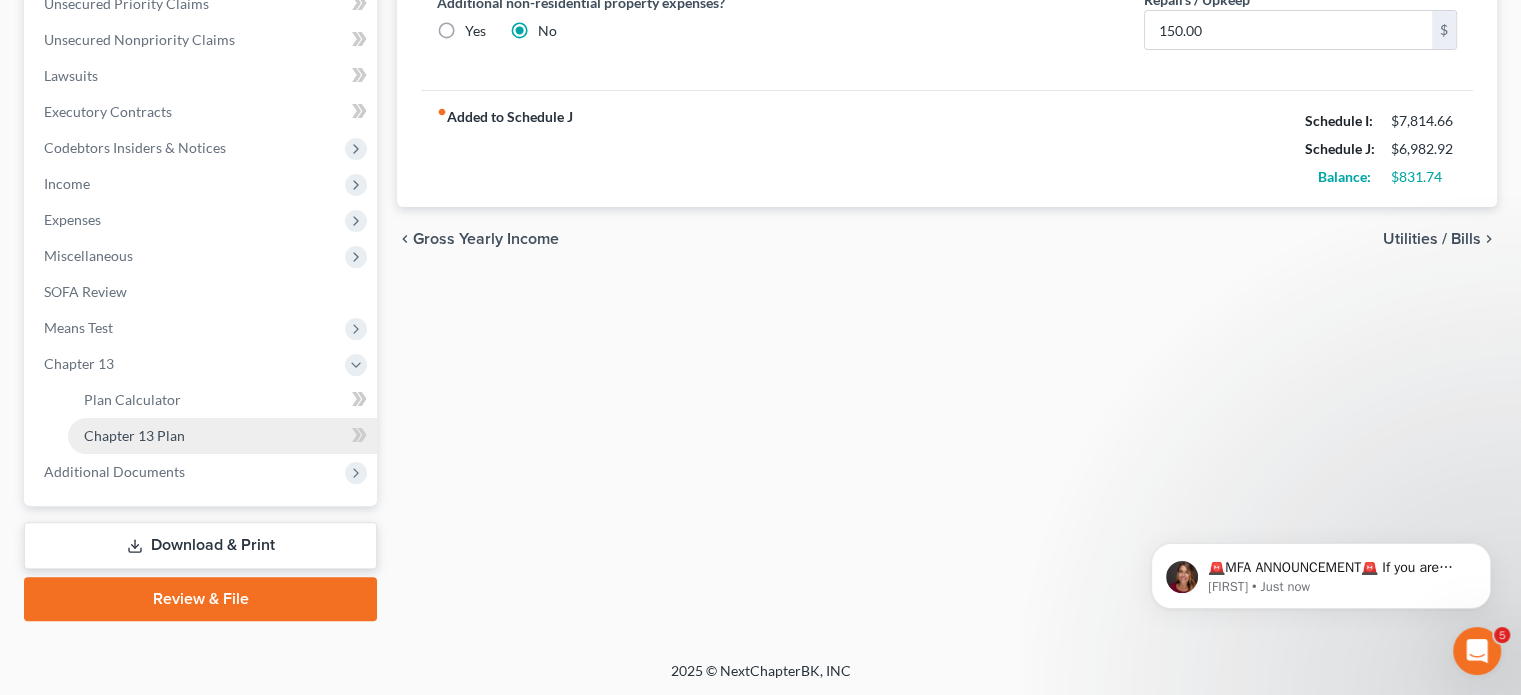 click on "Chapter 13 Plan" at bounding box center [134, 435] 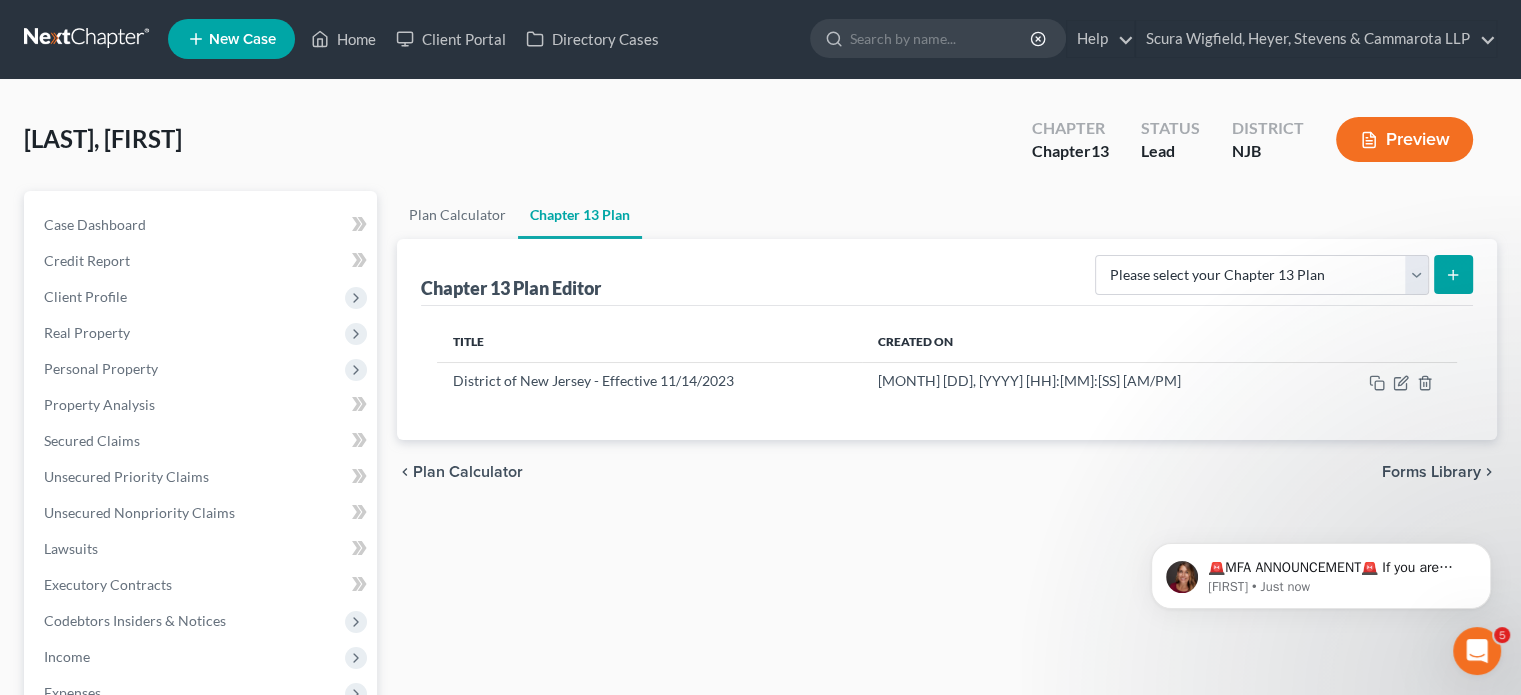 scroll, scrollTop: 0, scrollLeft: 0, axis: both 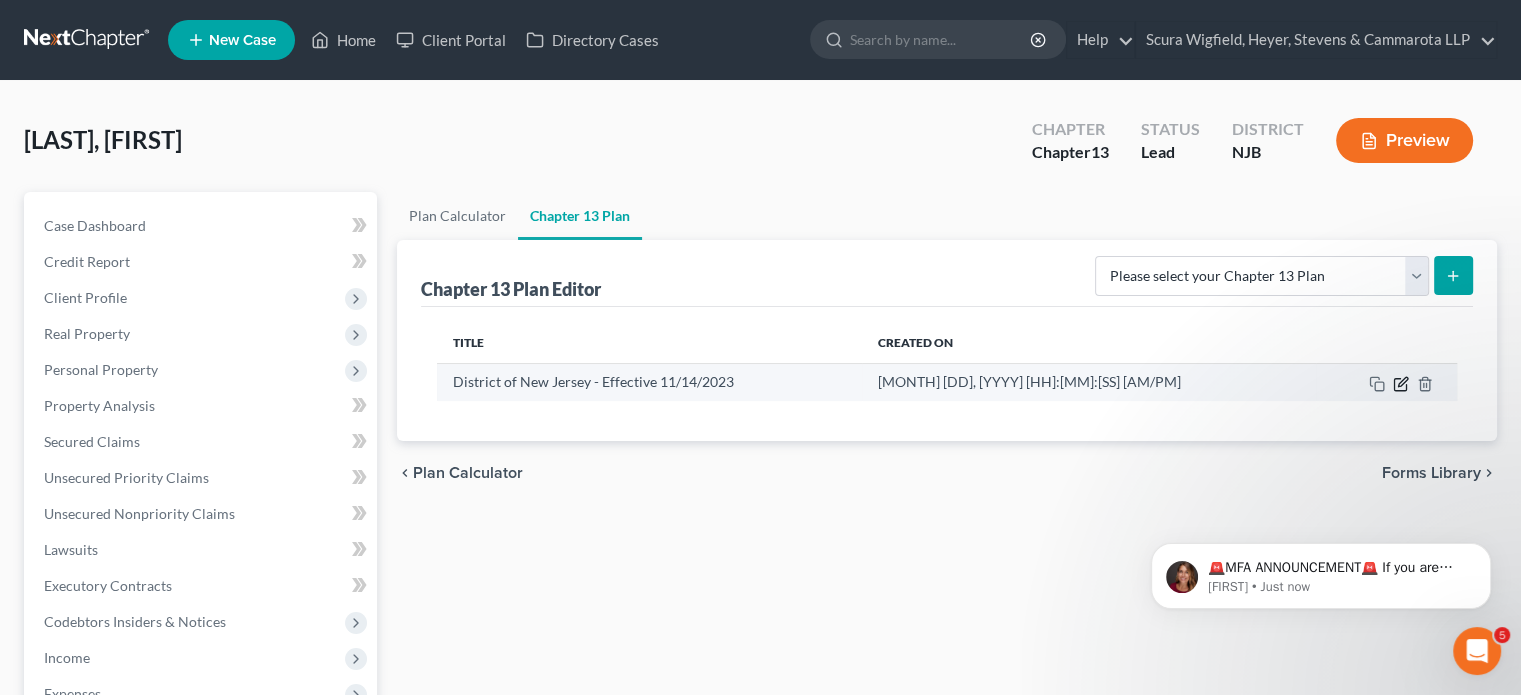 click 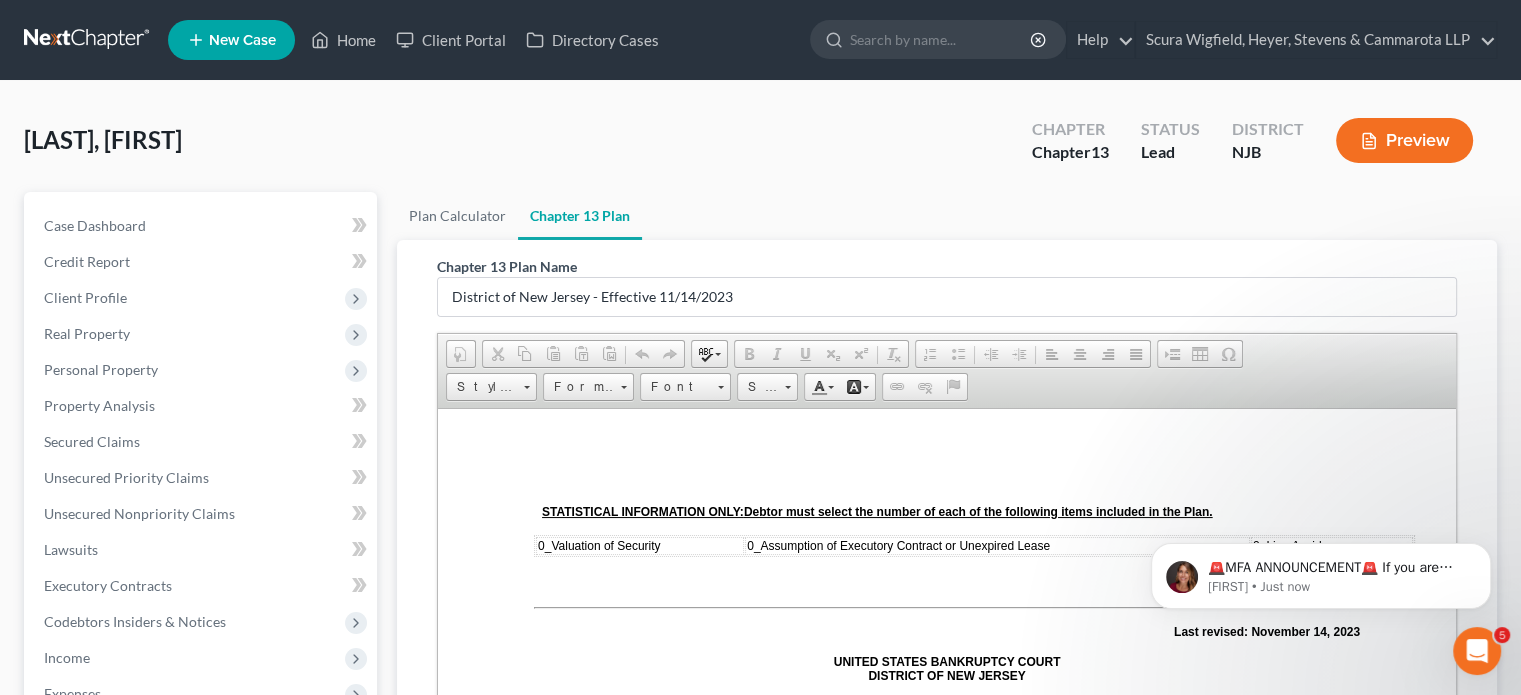 scroll, scrollTop: 0, scrollLeft: 0, axis: both 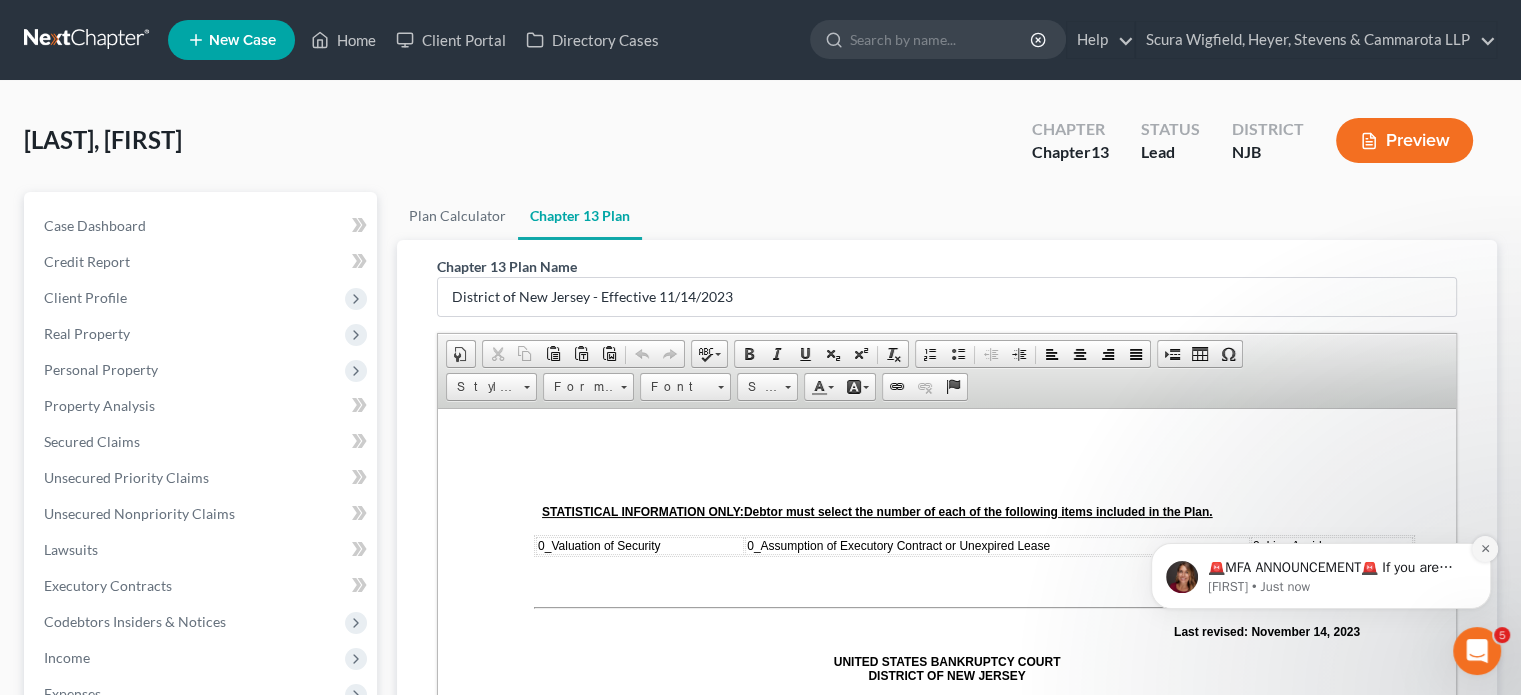 click 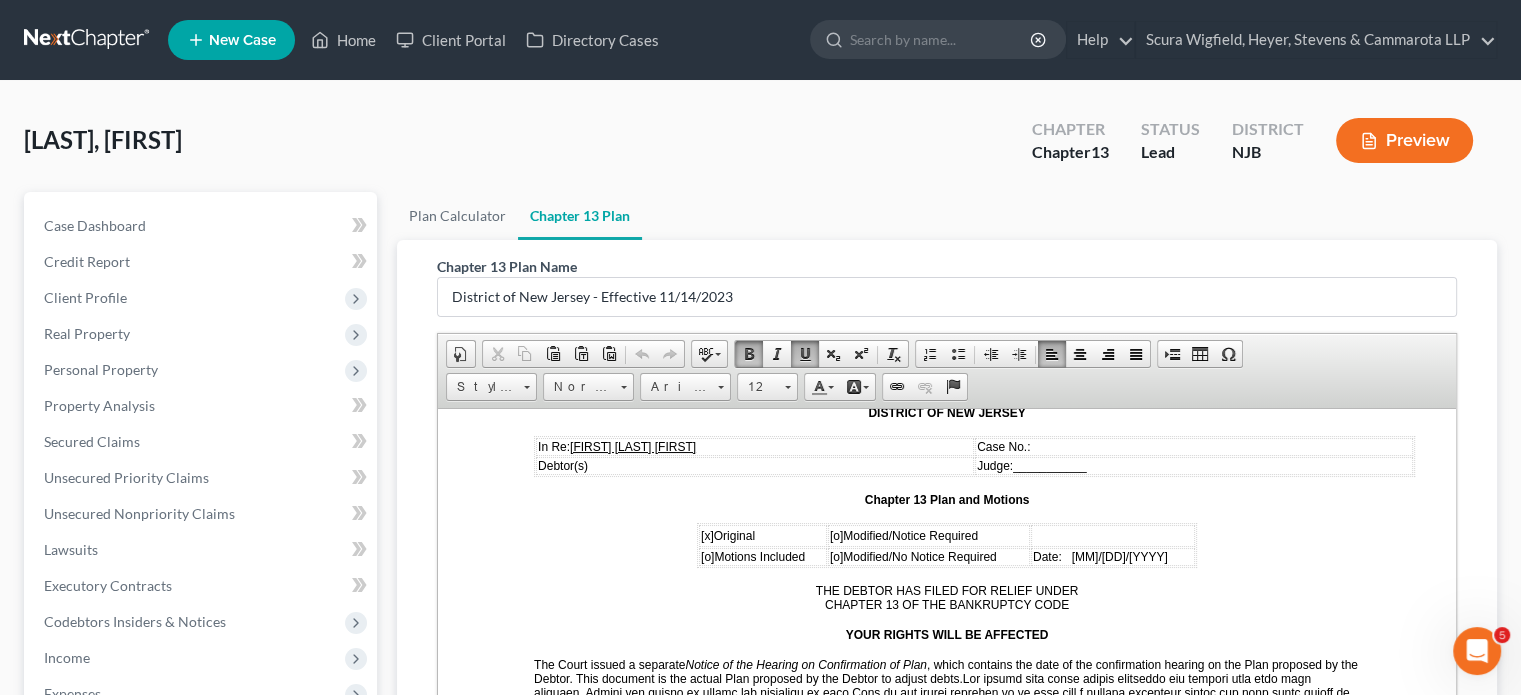scroll, scrollTop: 286, scrollLeft: 0, axis: vertical 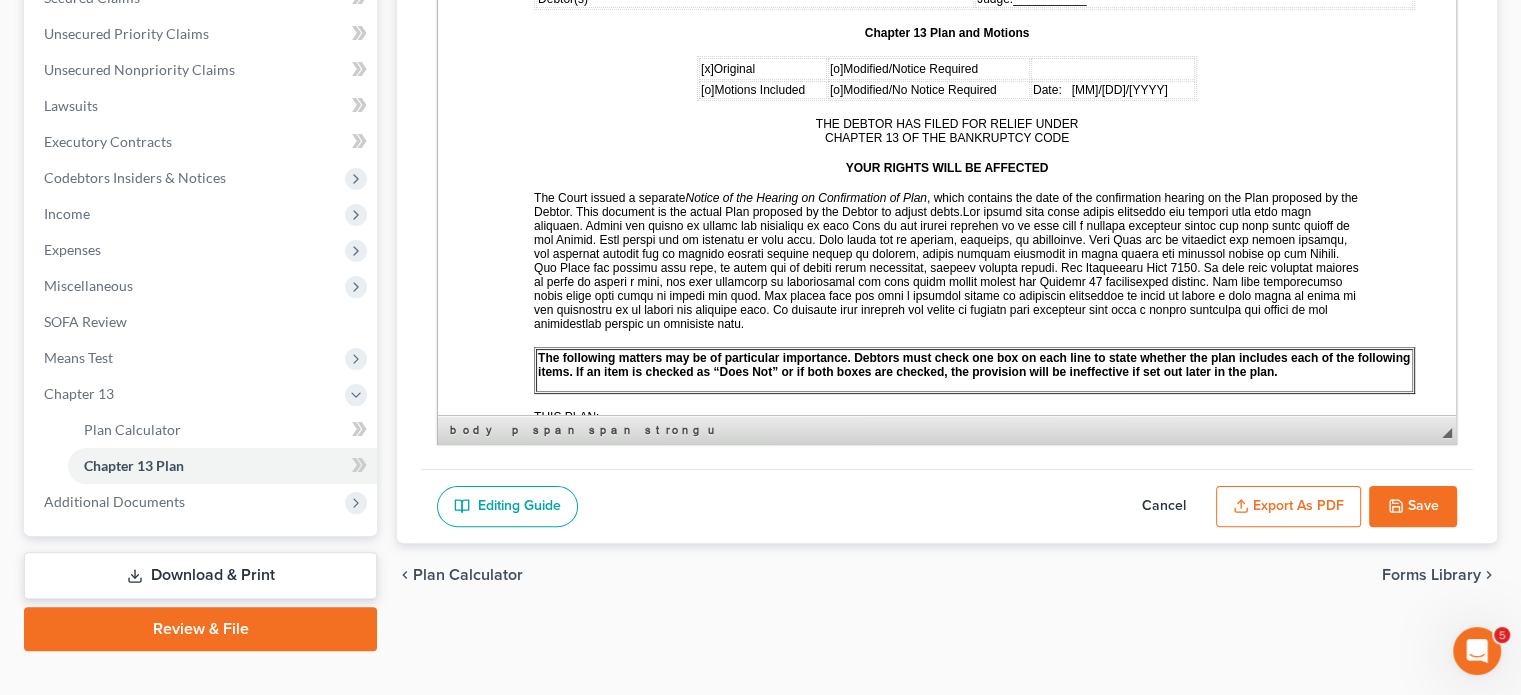 click on "Export as PDF" at bounding box center [1288, 507] 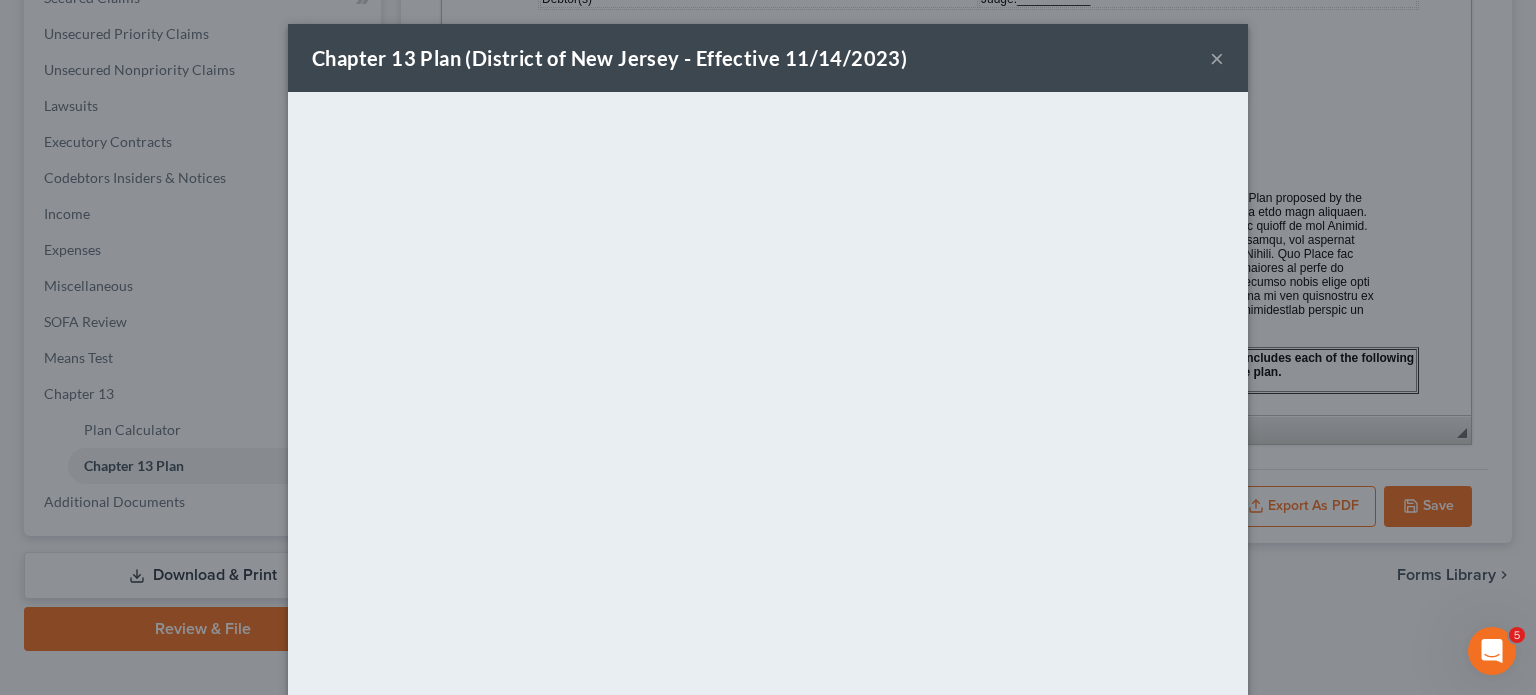 click on "×" at bounding box center (1217, 58) 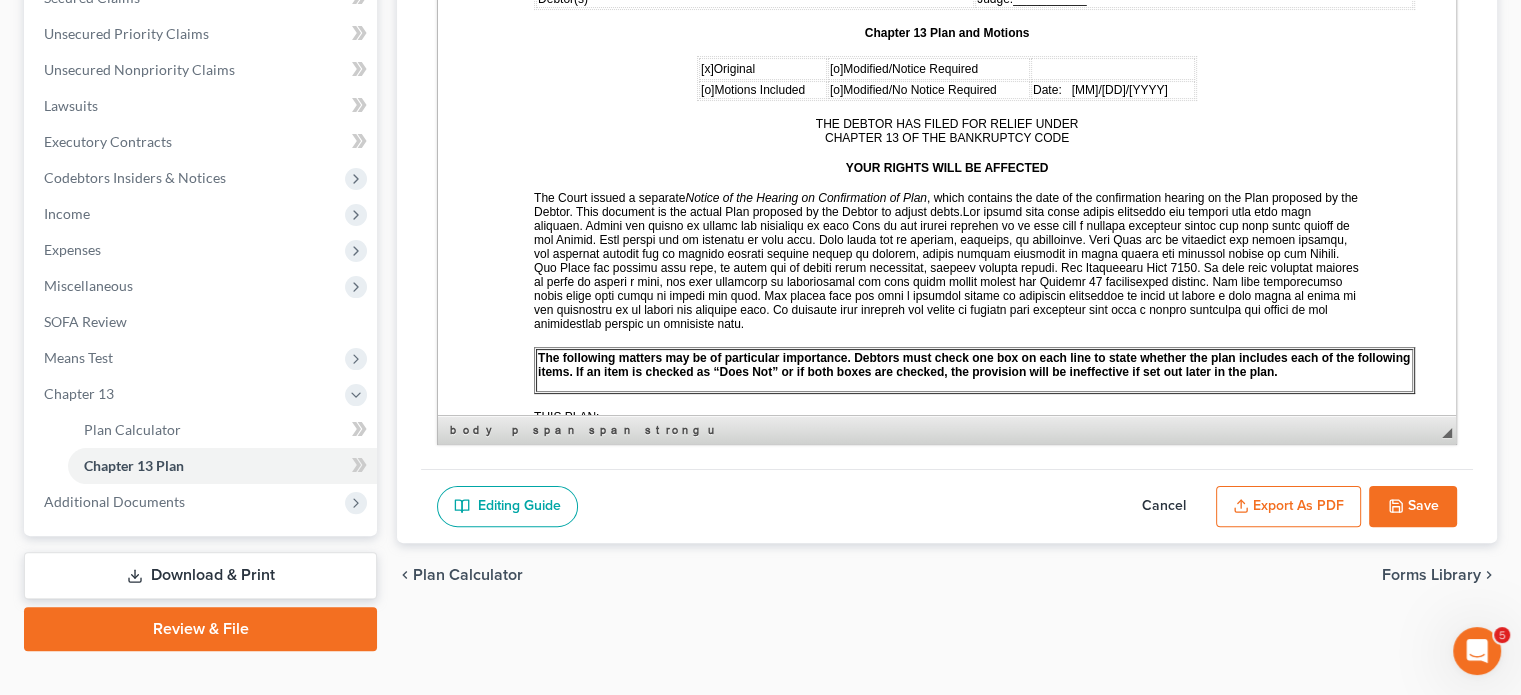 click on "Save" at bounding box center [1413, 507] 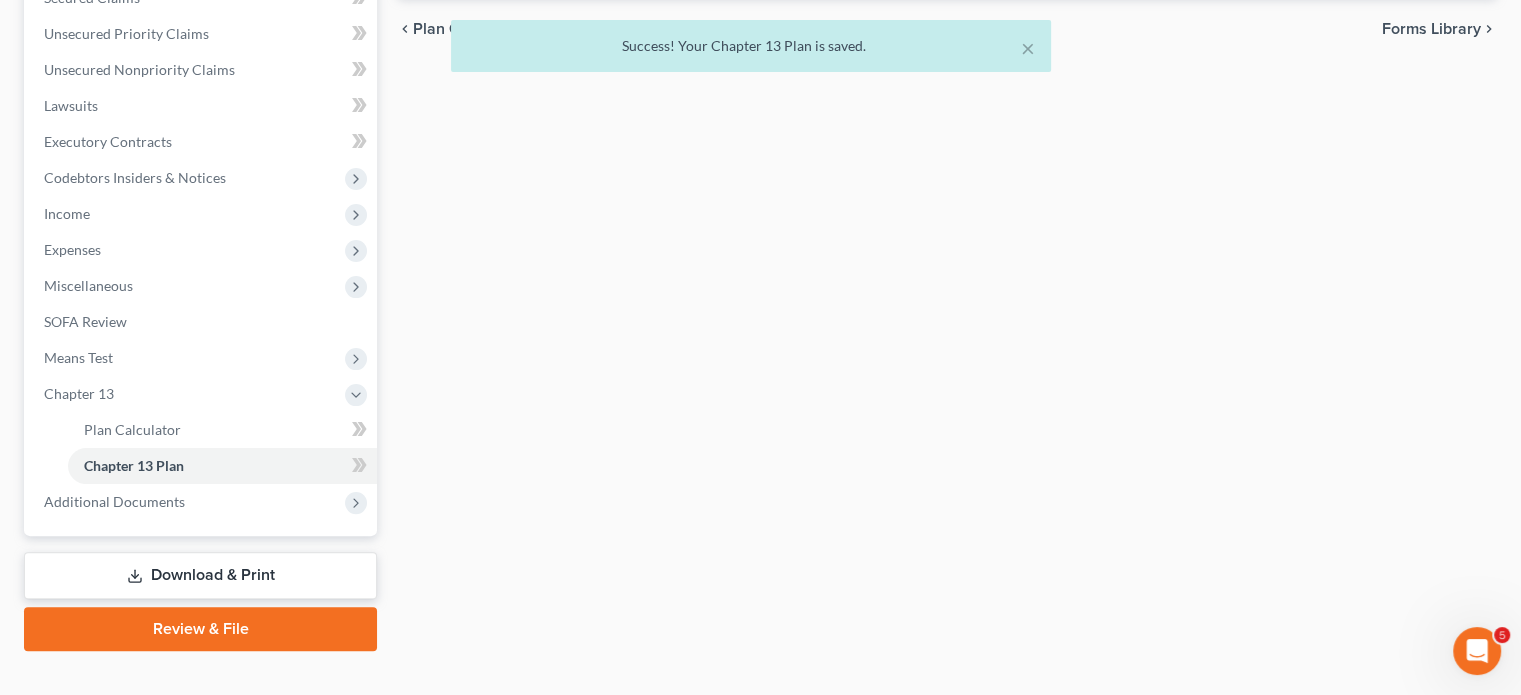 click on "Download & Print" at bounding box center [200, 575] 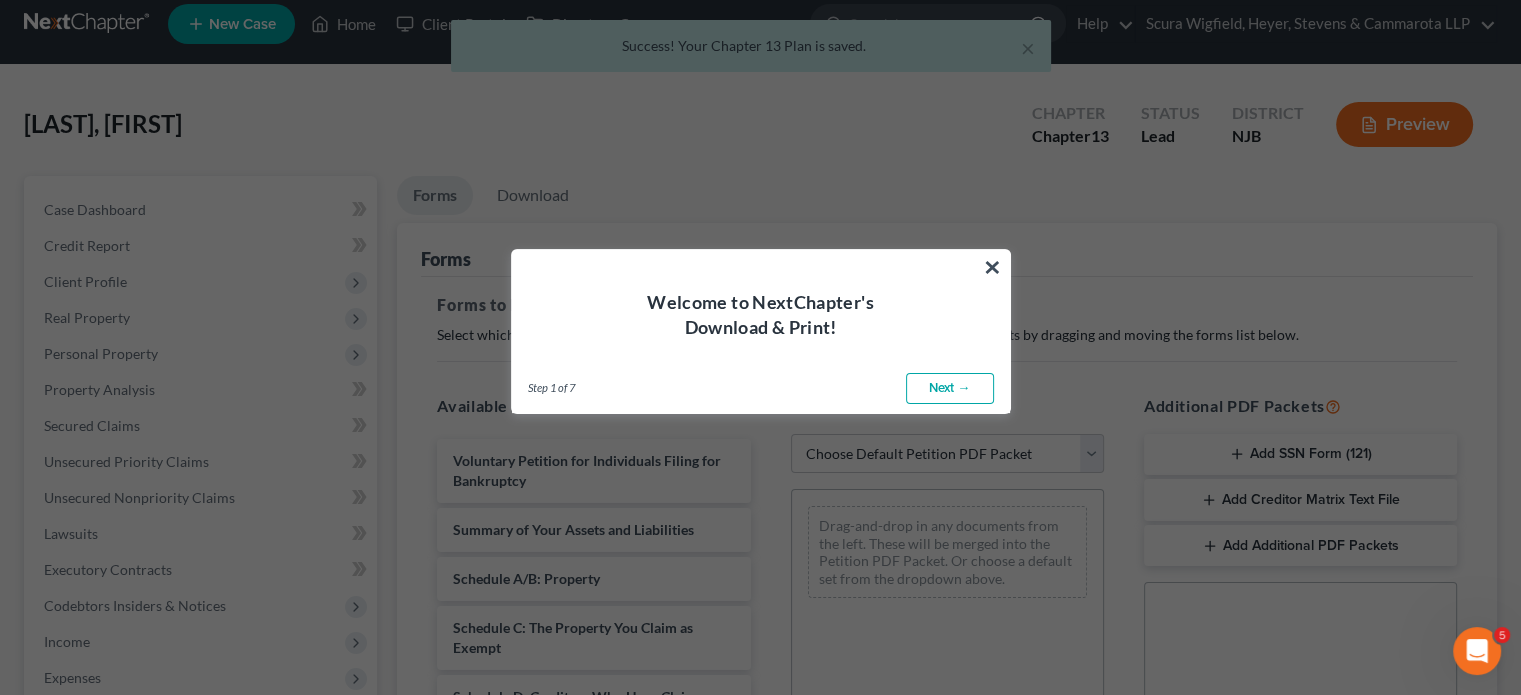 scroll, scrollTop: 0, scrollLeft: 0, axis: both 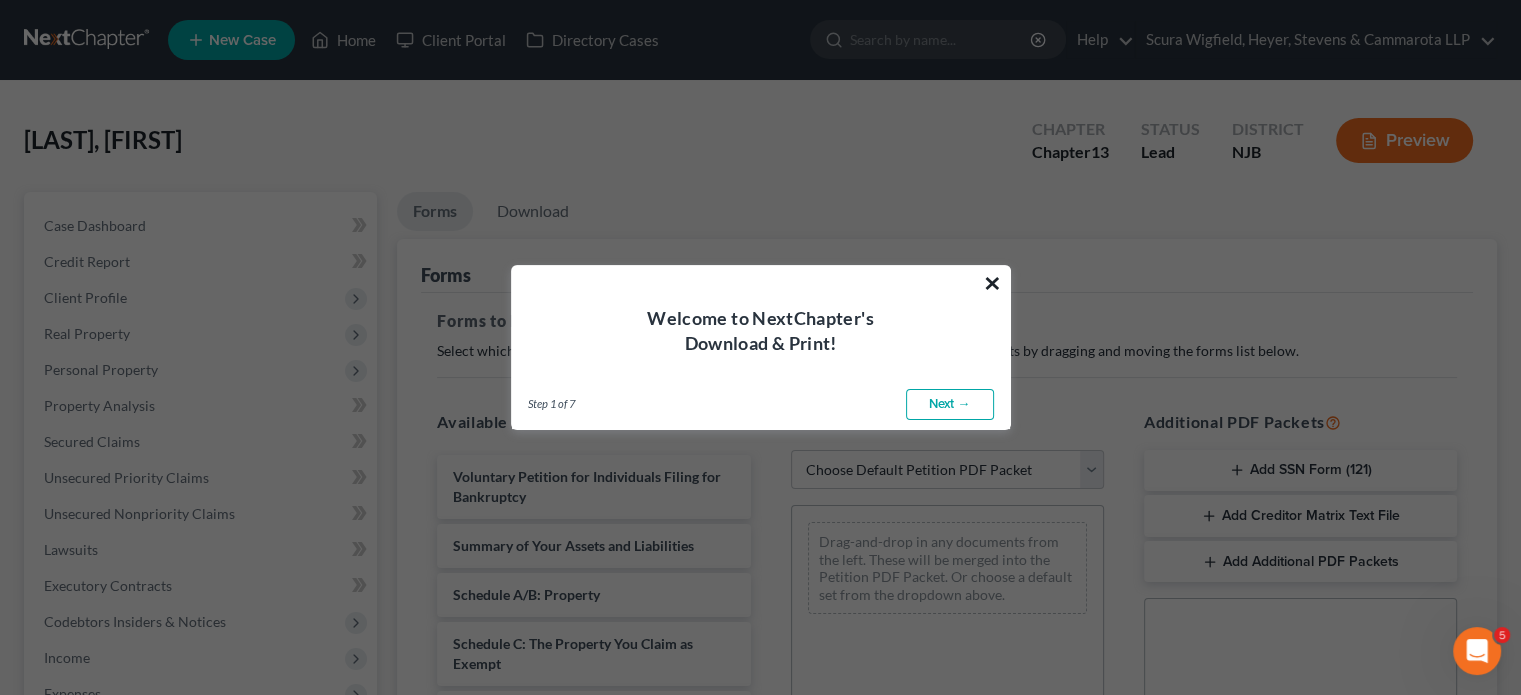 click on "×" at bounding box center (992, 283) 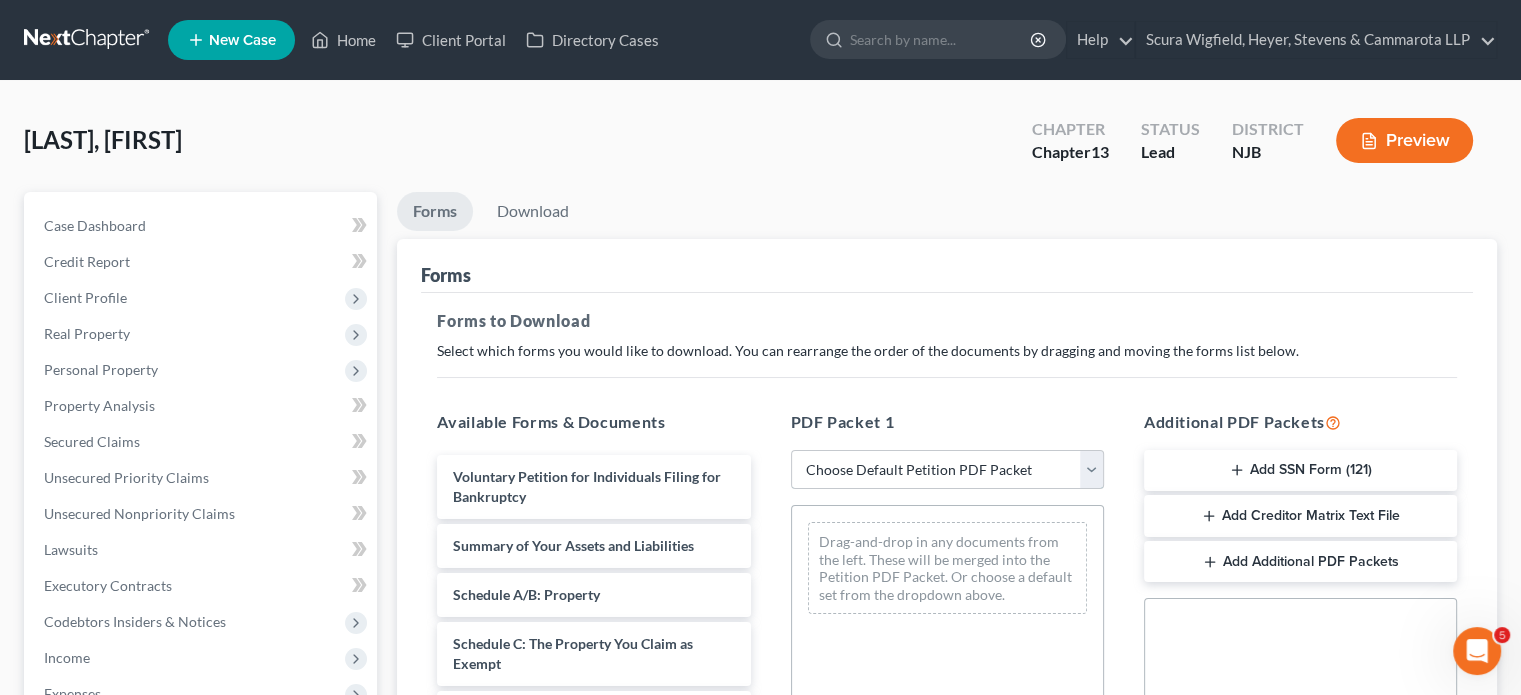 click on "Choose Default Petition PDF Packet Complete Bankruptcy Petition (all forms and schedules) Emergency Filing Forms (Petition and Creditor List Only) Amended Forms Signature Pages Only Supplemental Post Petition (Sch. I & J) Supplemental Post Petition (Sch. I) Supplemental Post Petition (Sch. J) Missing Schedules Amended Schedule I 6454 [FIRST] [LAST]" at bounding box center (947, 470) 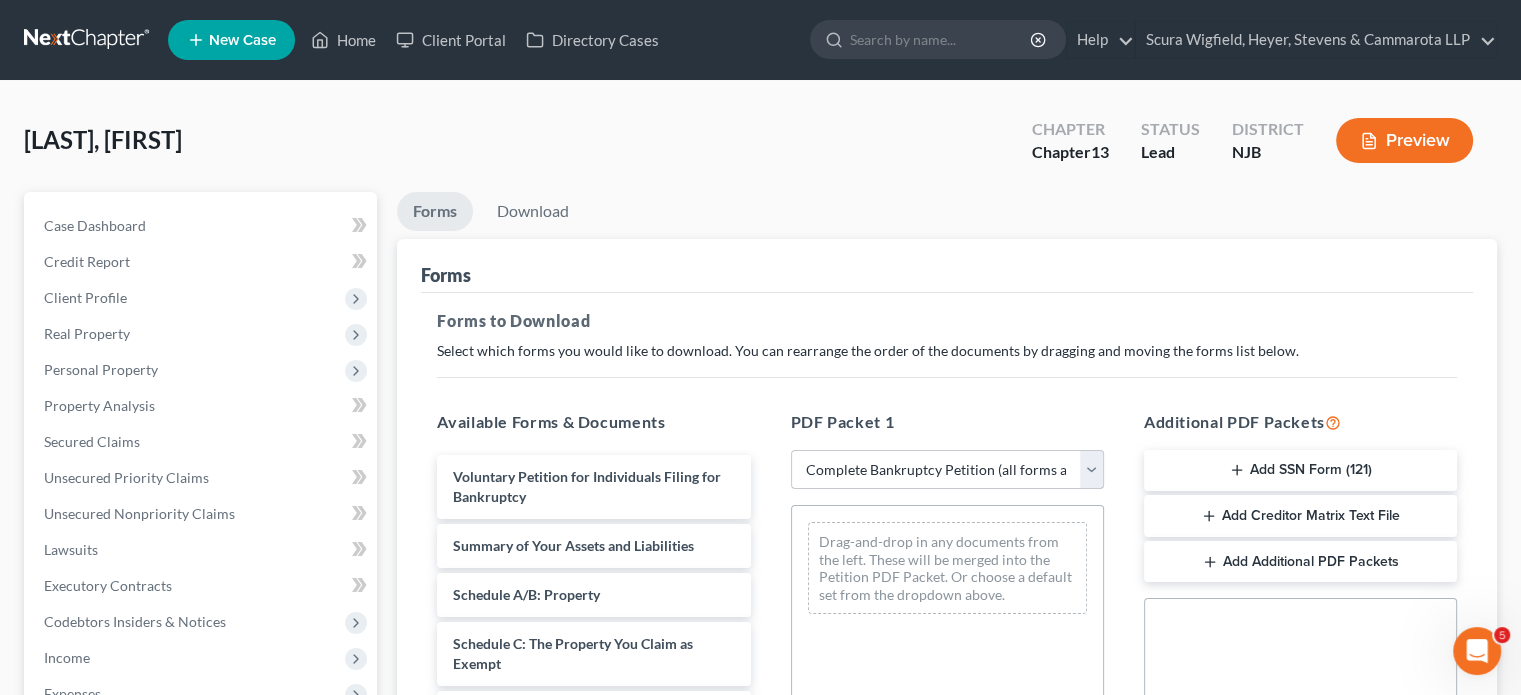 click on "Choose Default Petition PDF Packet Complete Bankruptcy Petition (all forms and schedules) Emergency Filing Forms (Petition and Creditor List Only) Amended Forms Signature Pages Only Supplemental Post Petition (Sch. I & J) Supplemental Post Petition (Sch. I) Supplemental Post Petition (Sch. J) Missing Schedules Amended Schedule I 6454 [FIRST] [LAST]" at bounding box center (947, 470) 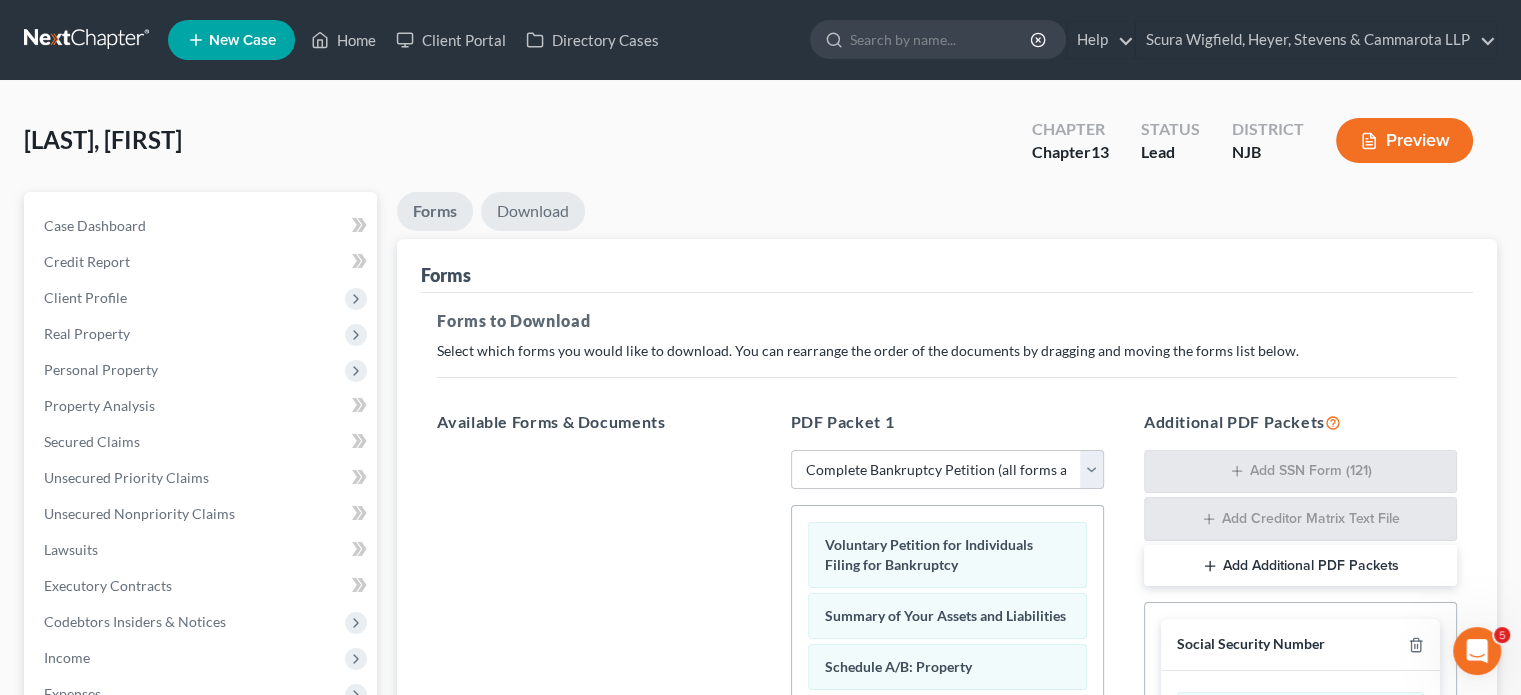 click on "Download" at bounding box center [533, 211] 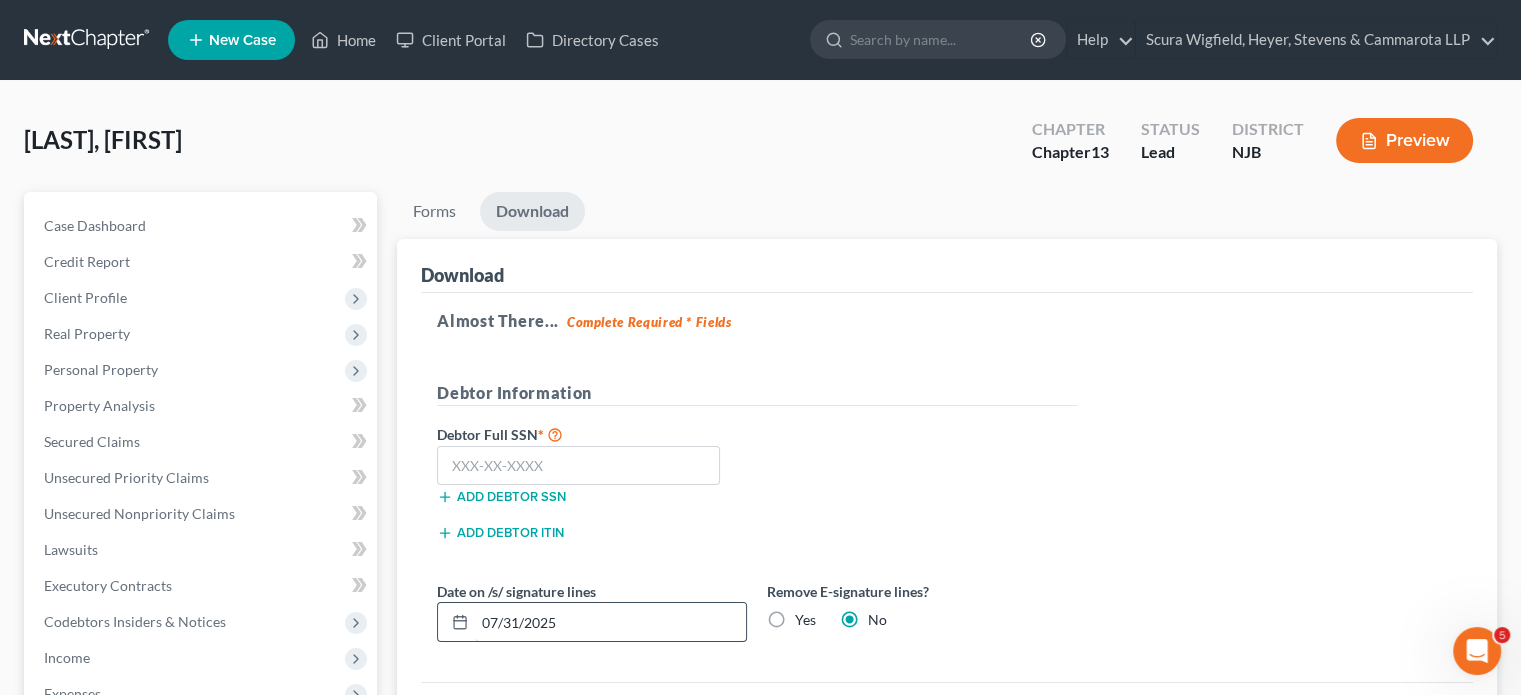 click on "07/31/2025" at bounding box center [610, 622] 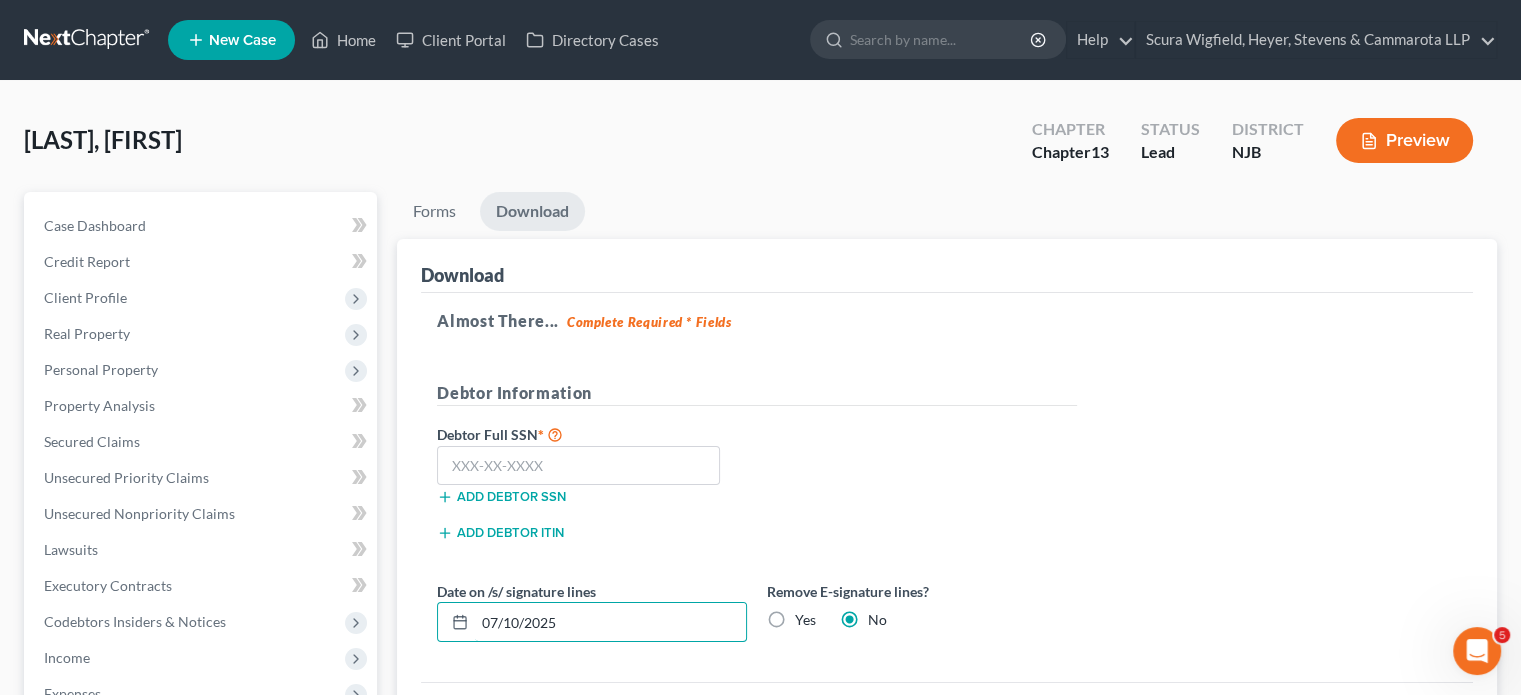 type on "07/10/2025" 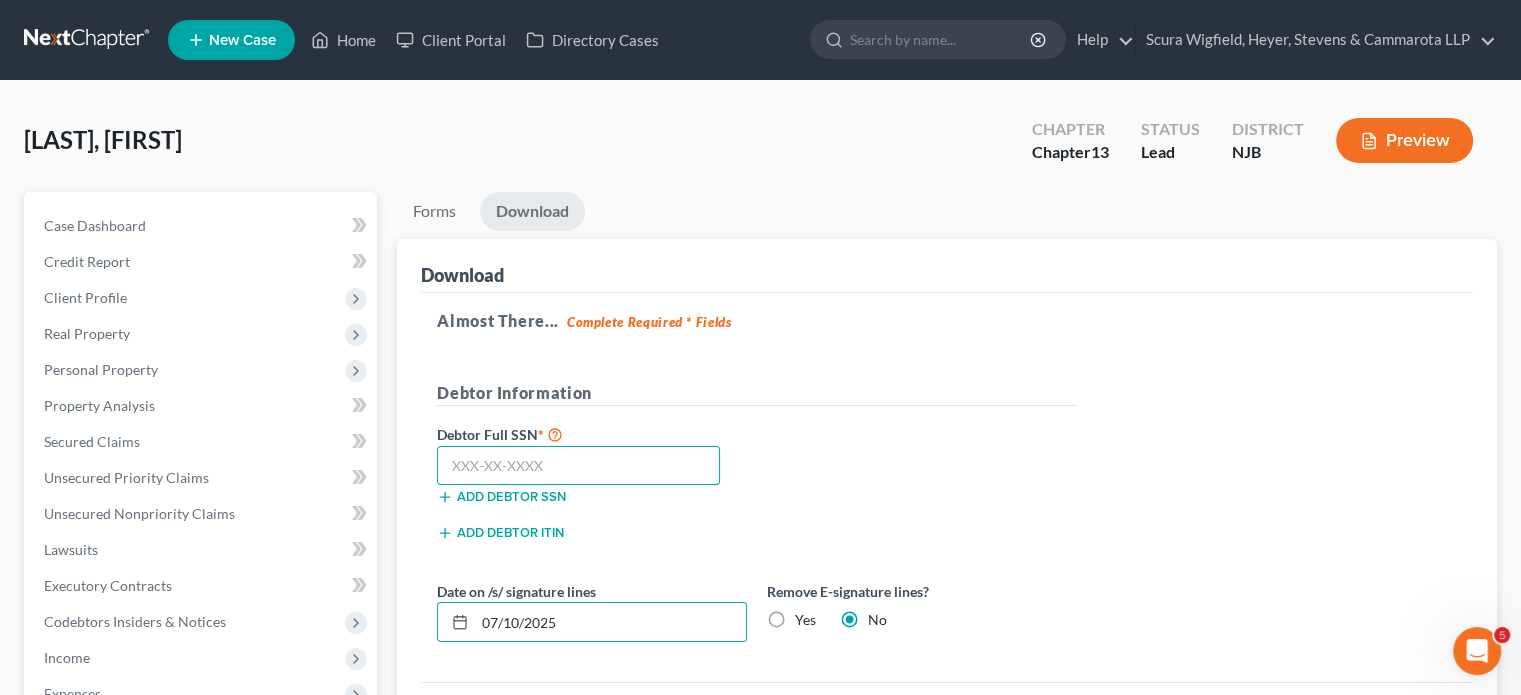 click at bounding box center (578, 466) 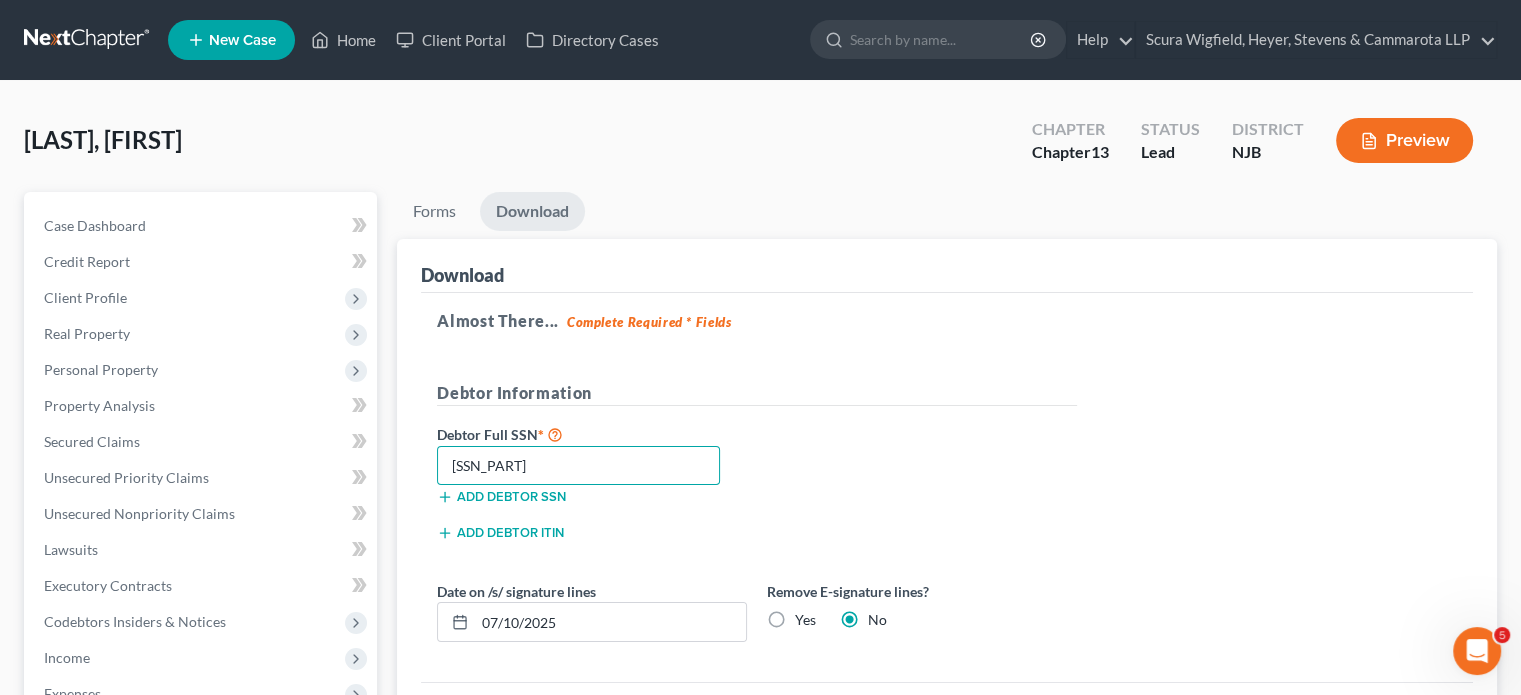 click on "[SSN_PART]" at bounding box center (578, 466) 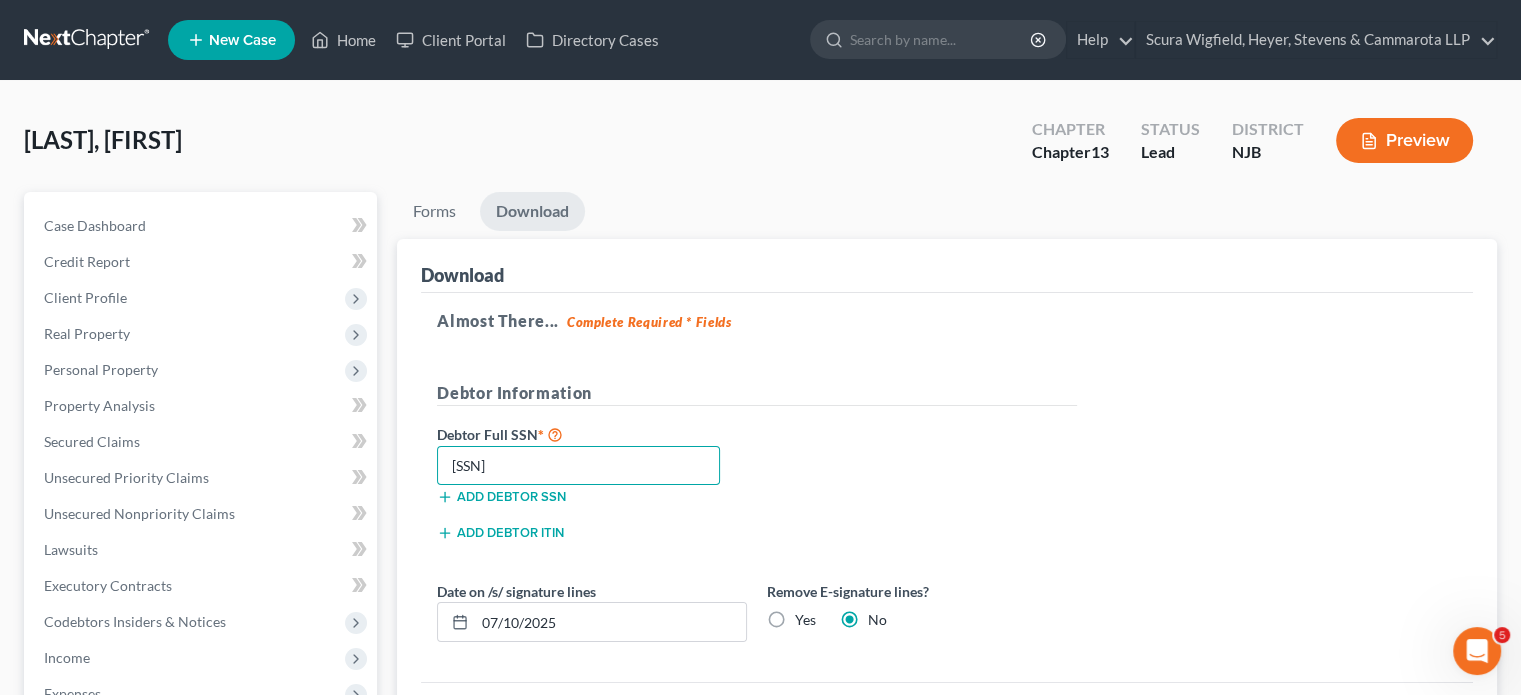 type on "[SSN]" 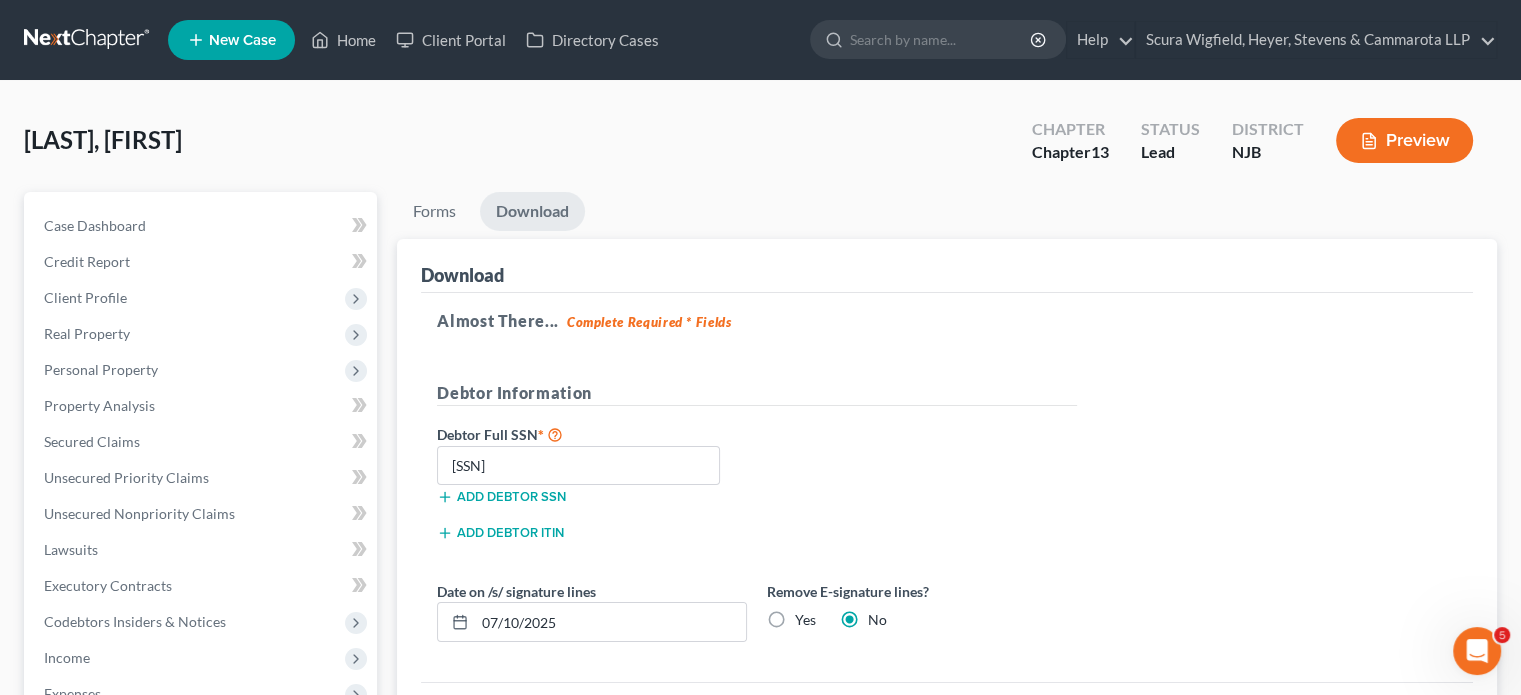 click on "Debtor Full SSN * [SSN] Add debtor SSN" at bounding box center [757, 472] 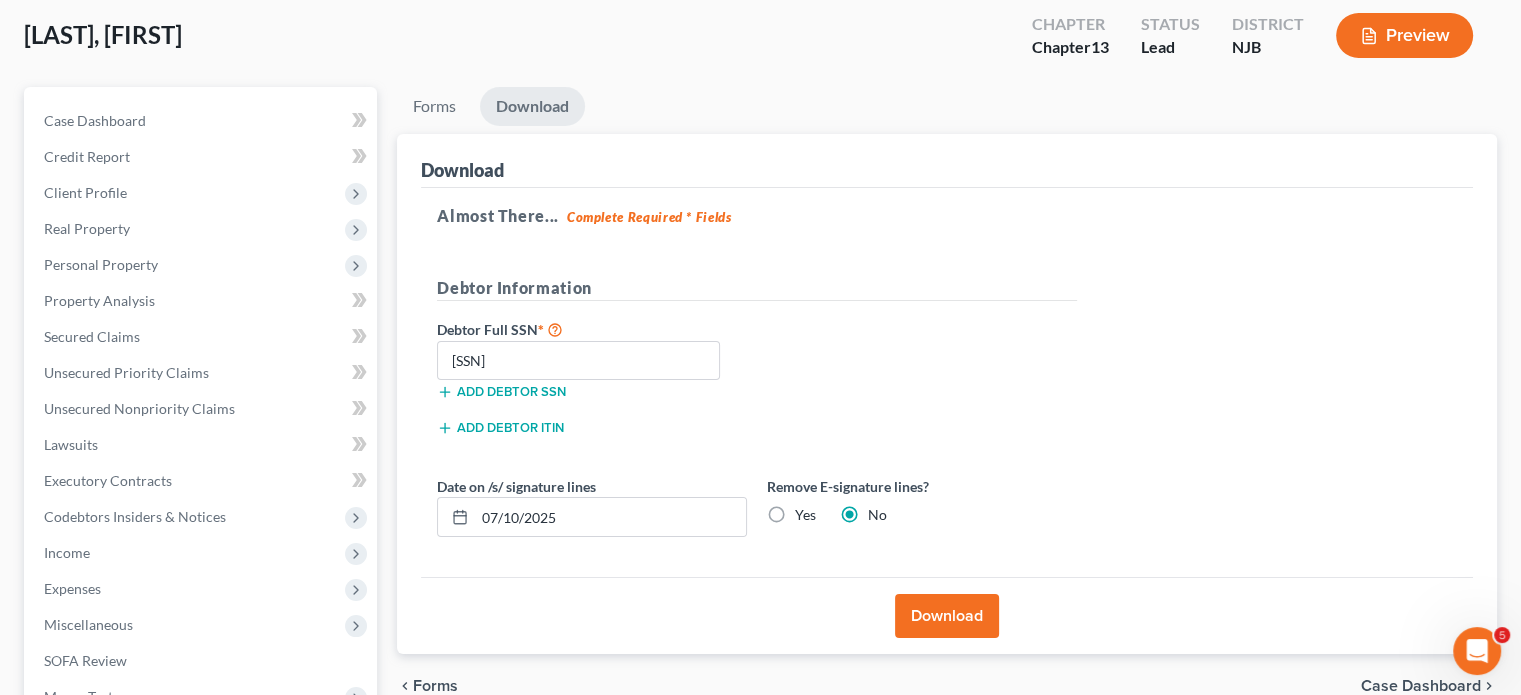 scroll, scrollTop: 120, scrollLeft: 0, axis: vertical 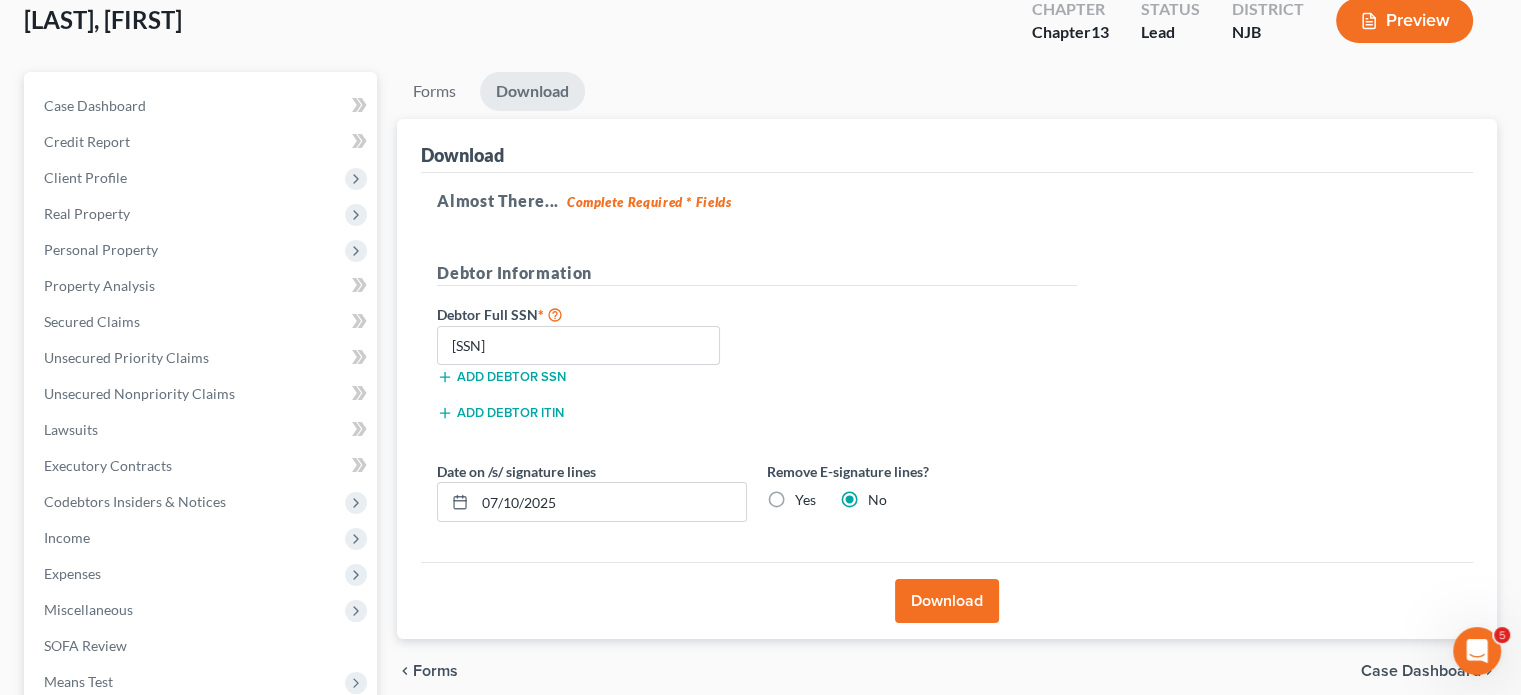click on "Download" at bounding box center (947, 601) 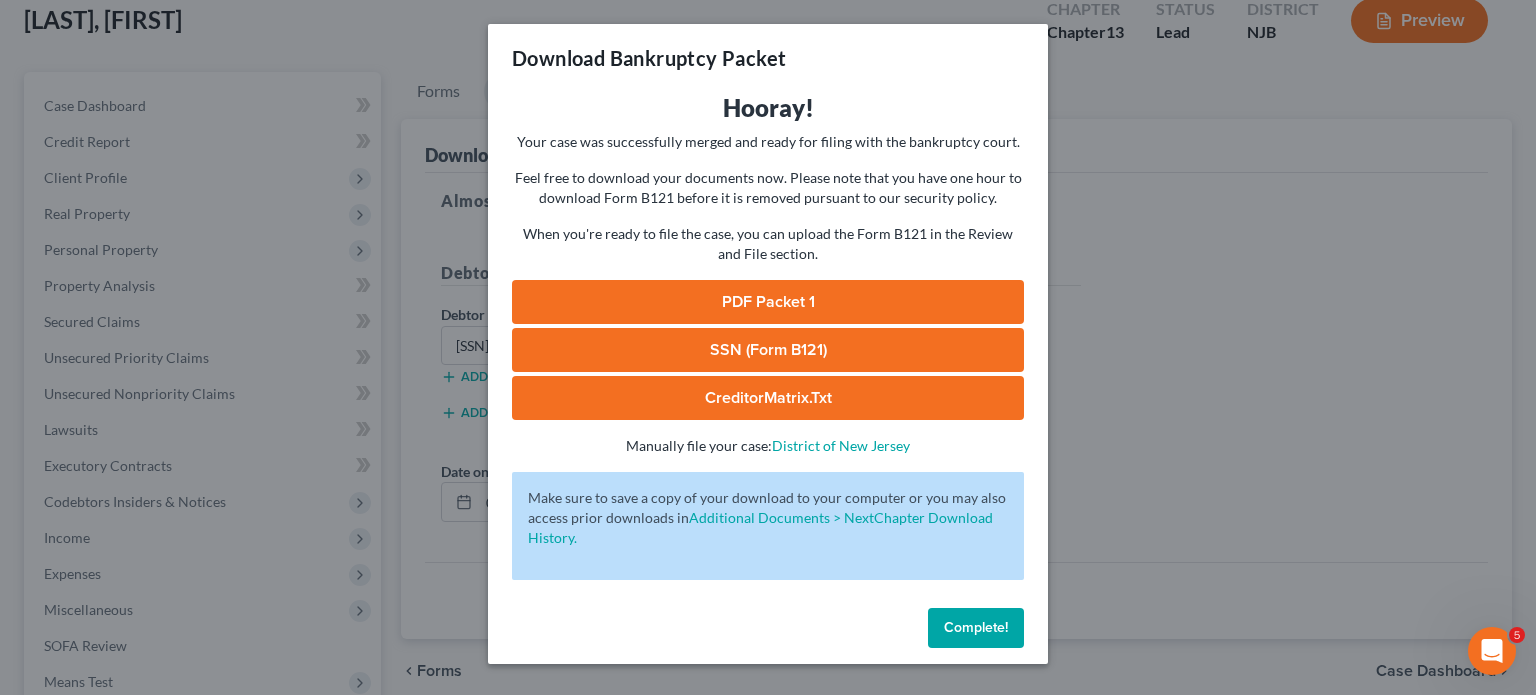 click on "PDF Packet 1" at bounding box center (768, 302) 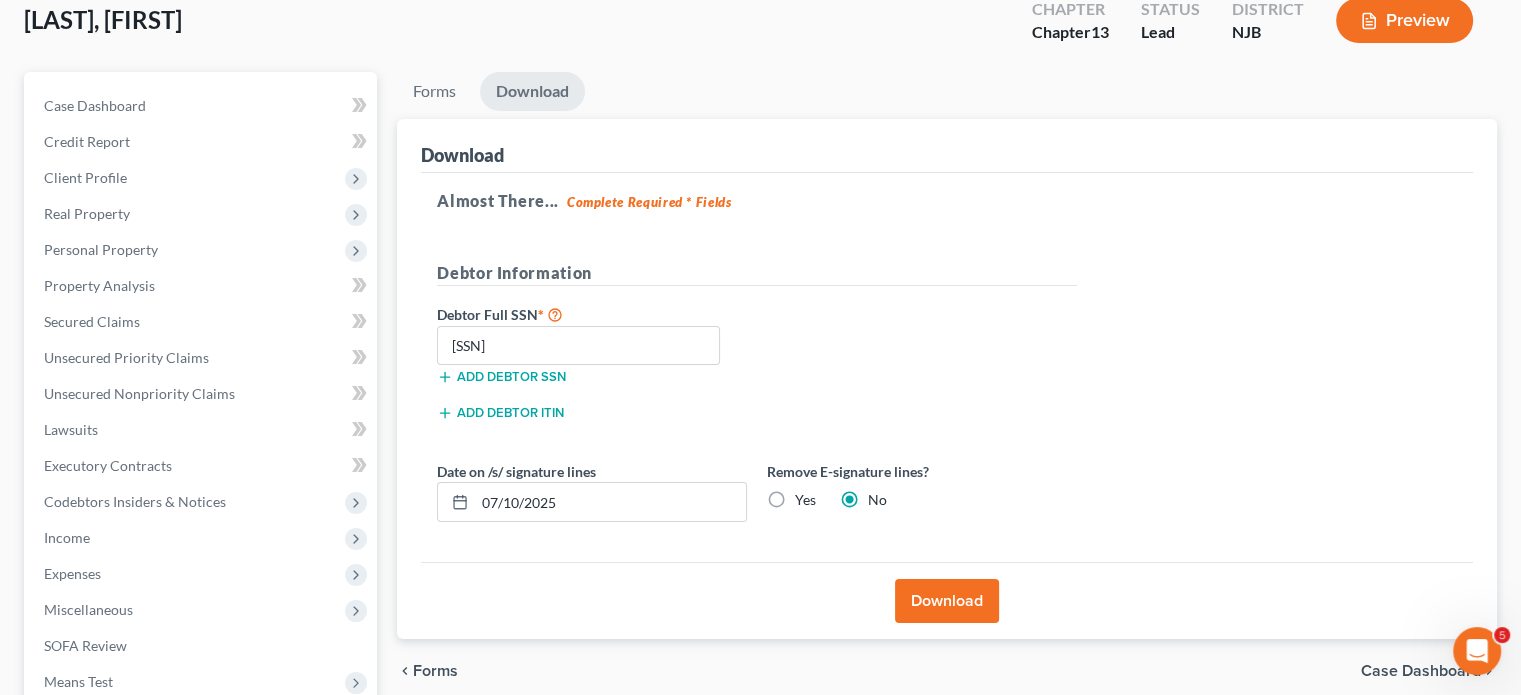 click on "[LAST], [FIRST] Upgraded Chapter Chapter 13 Status Lead District NJB Preview" at bounding box center (760, 28) 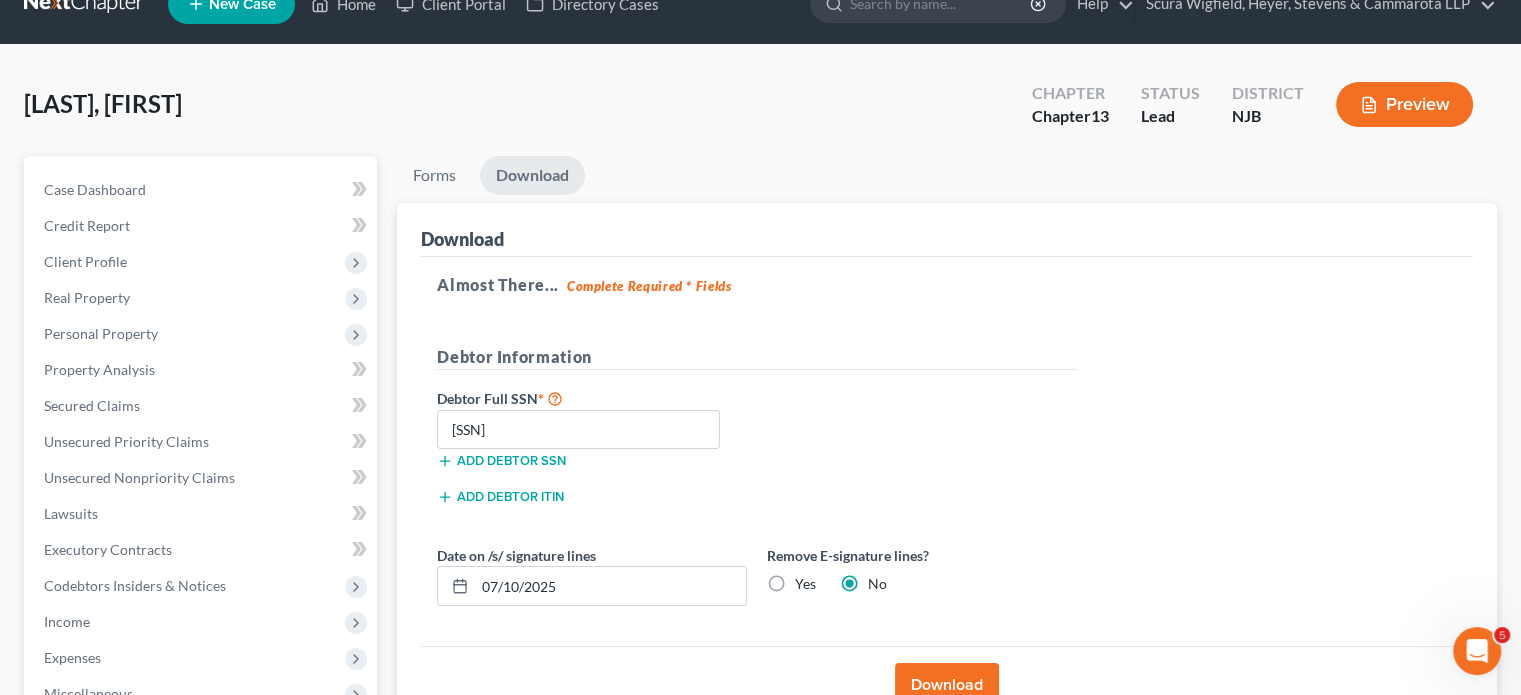 scroll, scrollTop: 0, scrollLeft: 0, axis: both 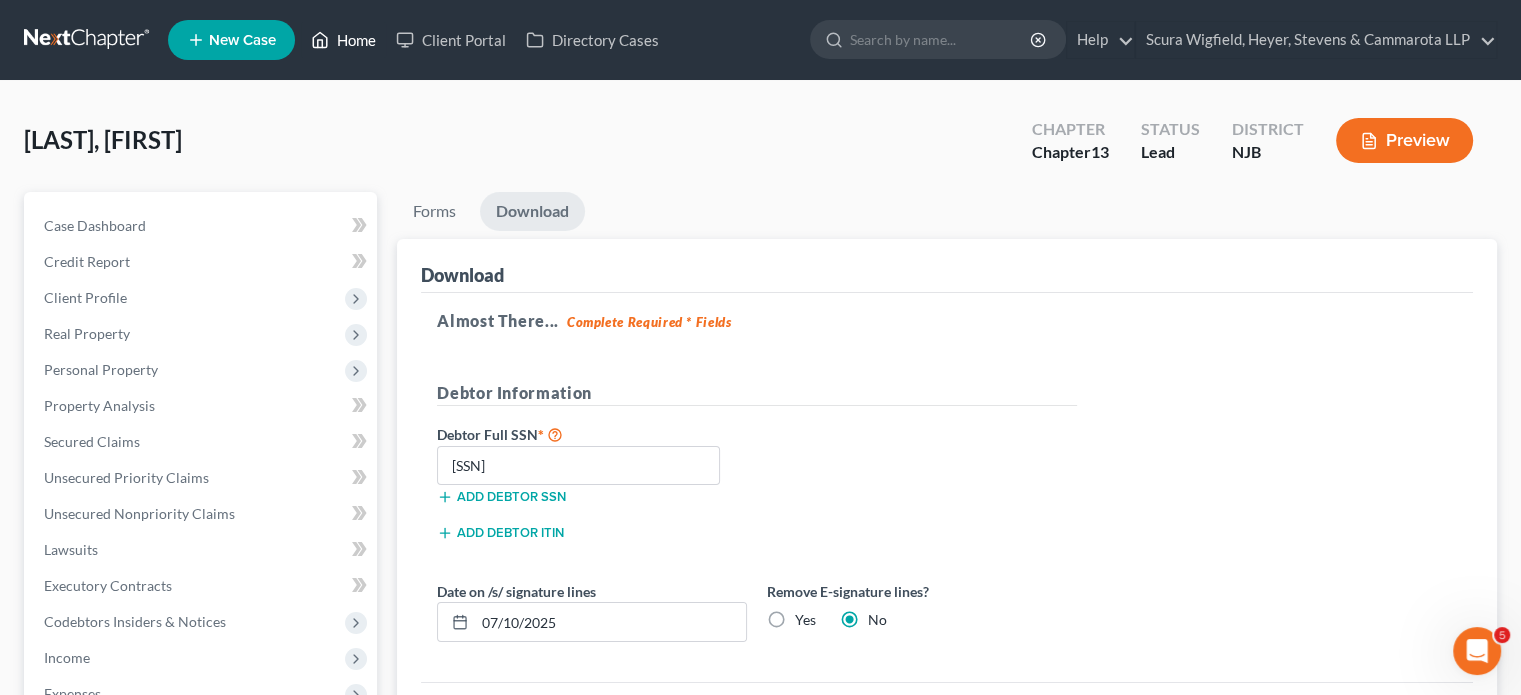 click on "Home" at bounding box center [343, 40] 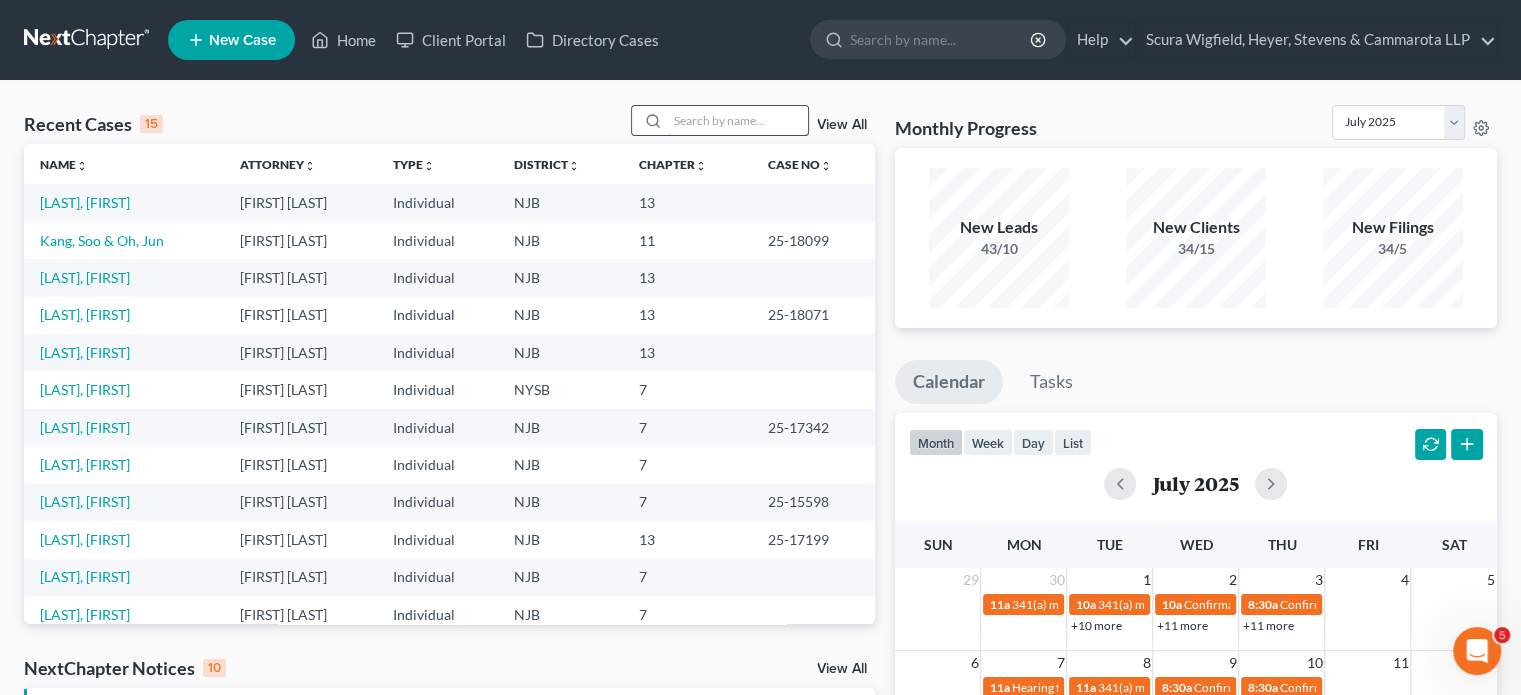 click at bounding box center (738, 120) 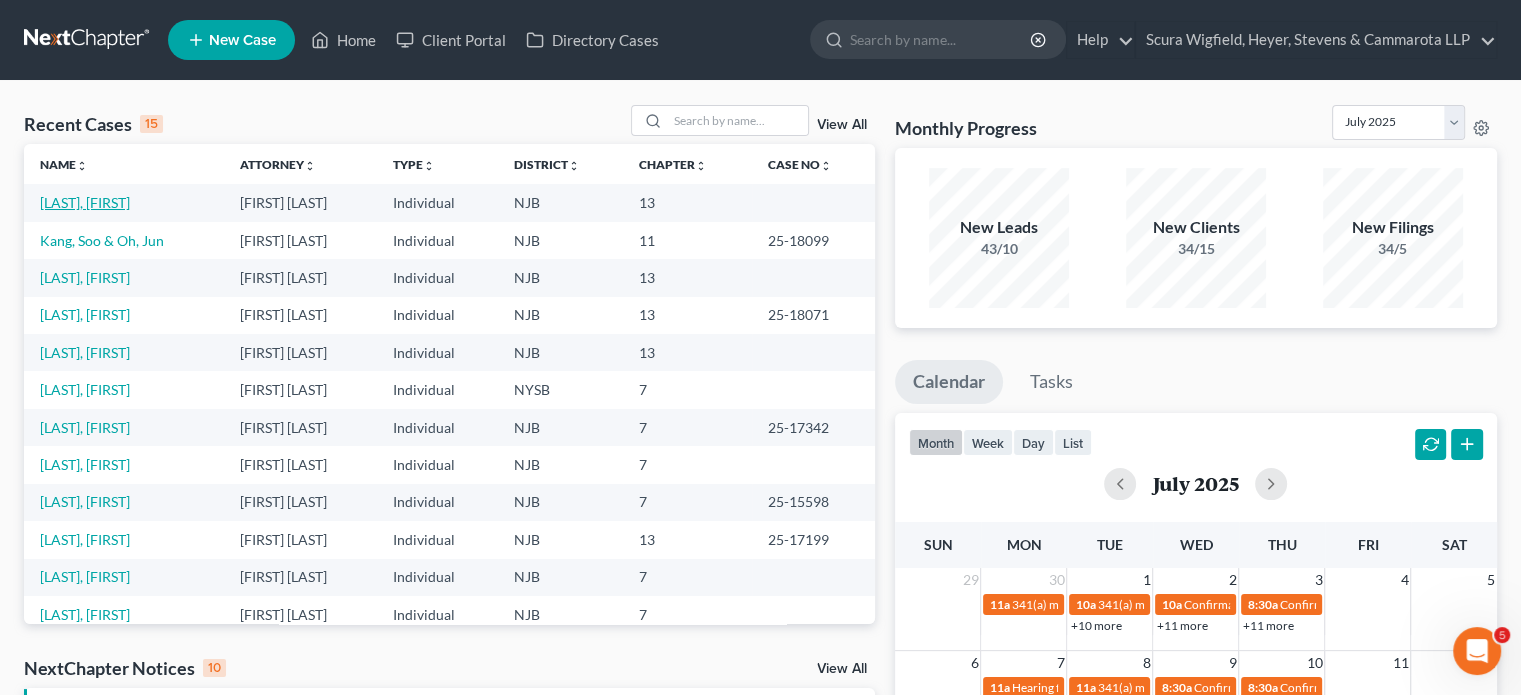 click on "[LAST], [FIRST]" at bounding box center [85, 202] 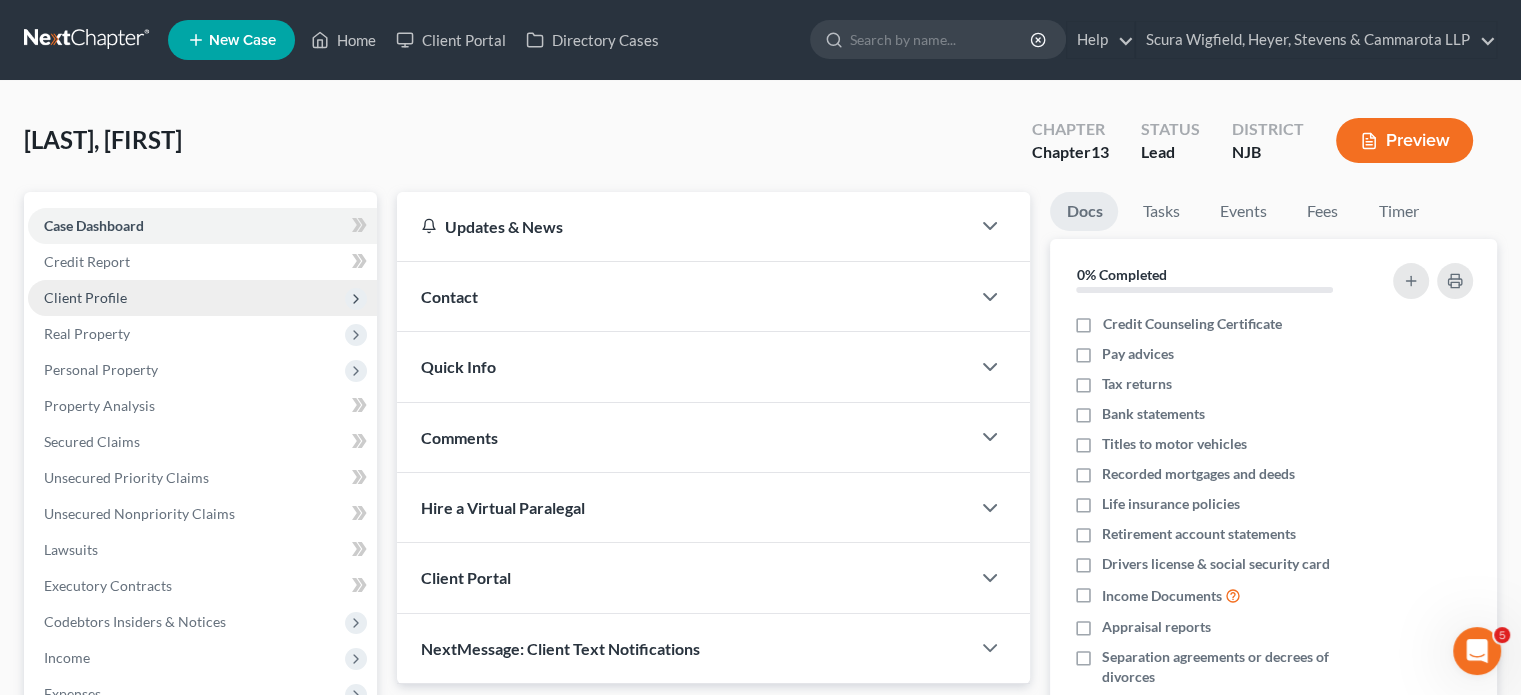 click on "Client Profile" at bounding box center [85, 297] 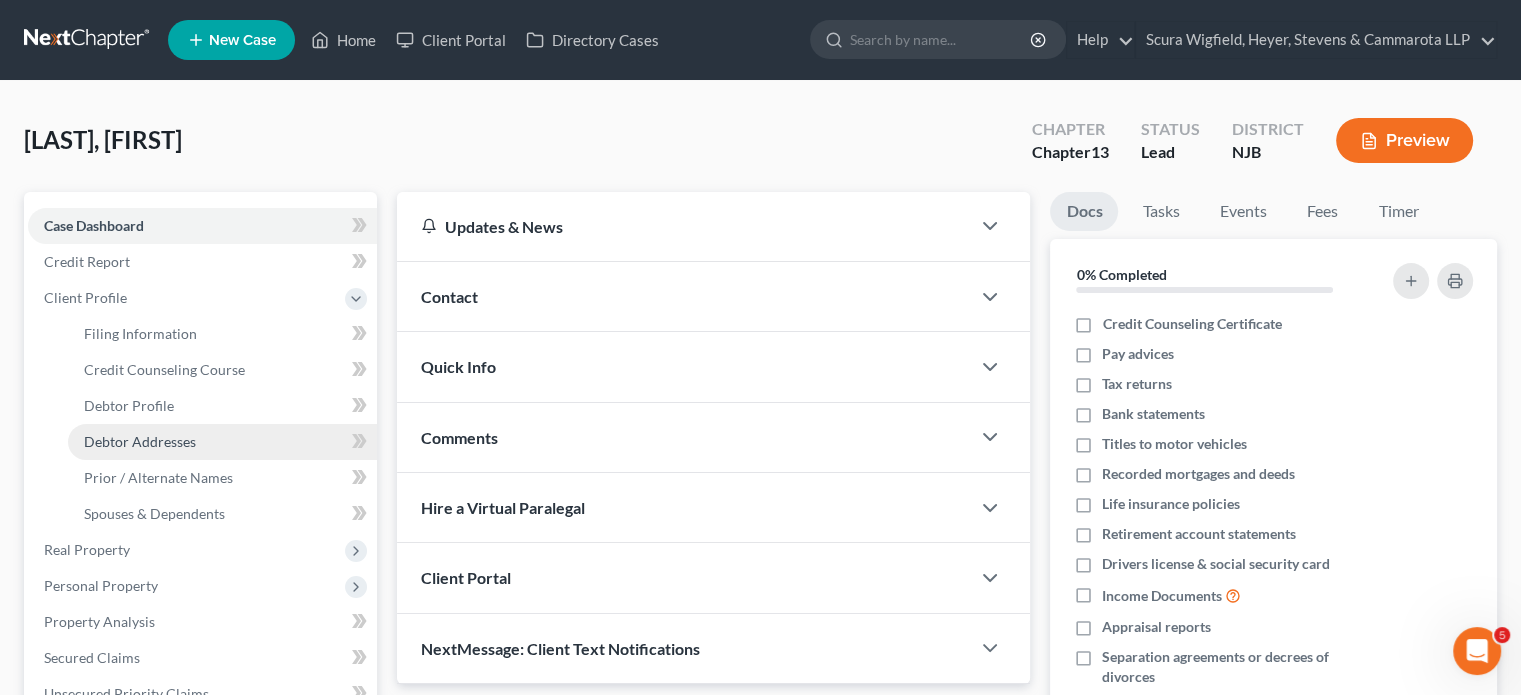click on "Debtor Addresses" at bounding box center [140, 441] 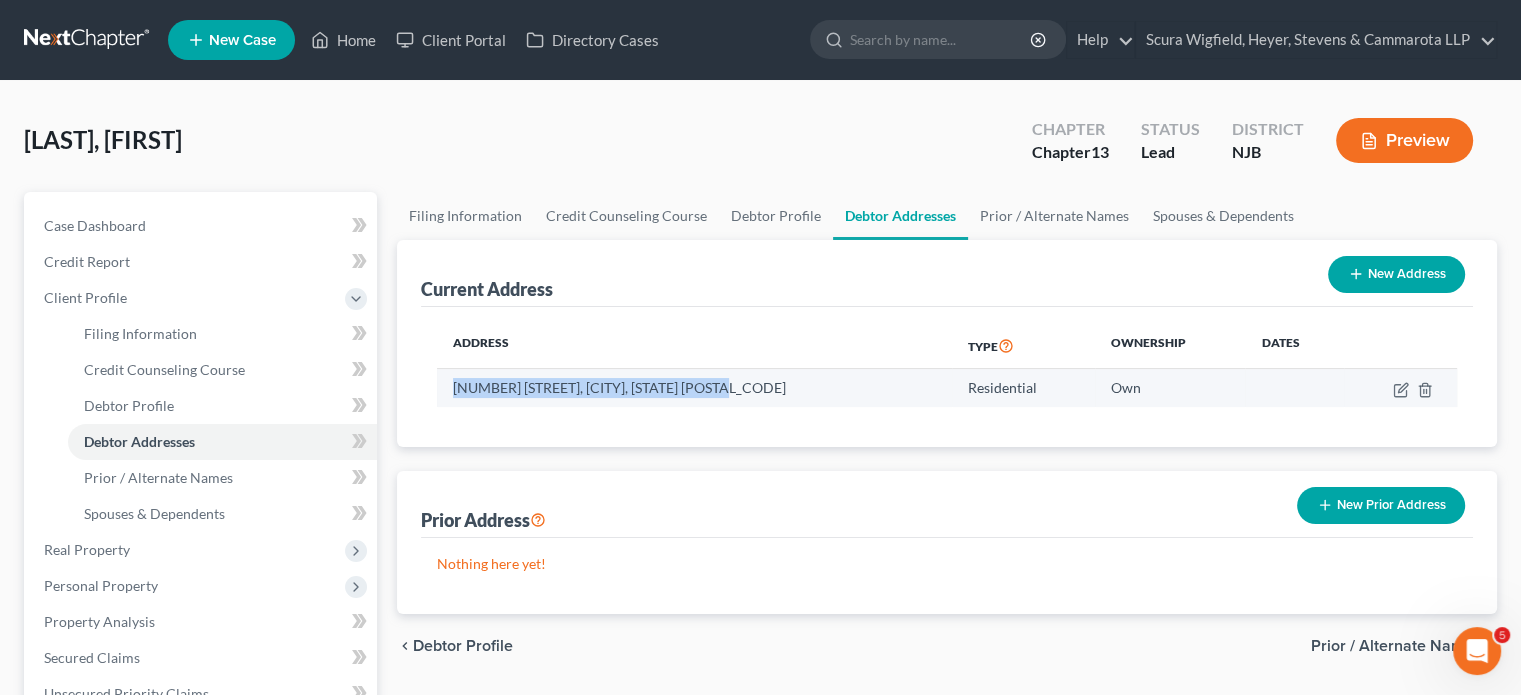 drag, startPoint x: 732, startPoint y: 392, endPoint x: 452, endPoint y: 390, distance: 280.00714 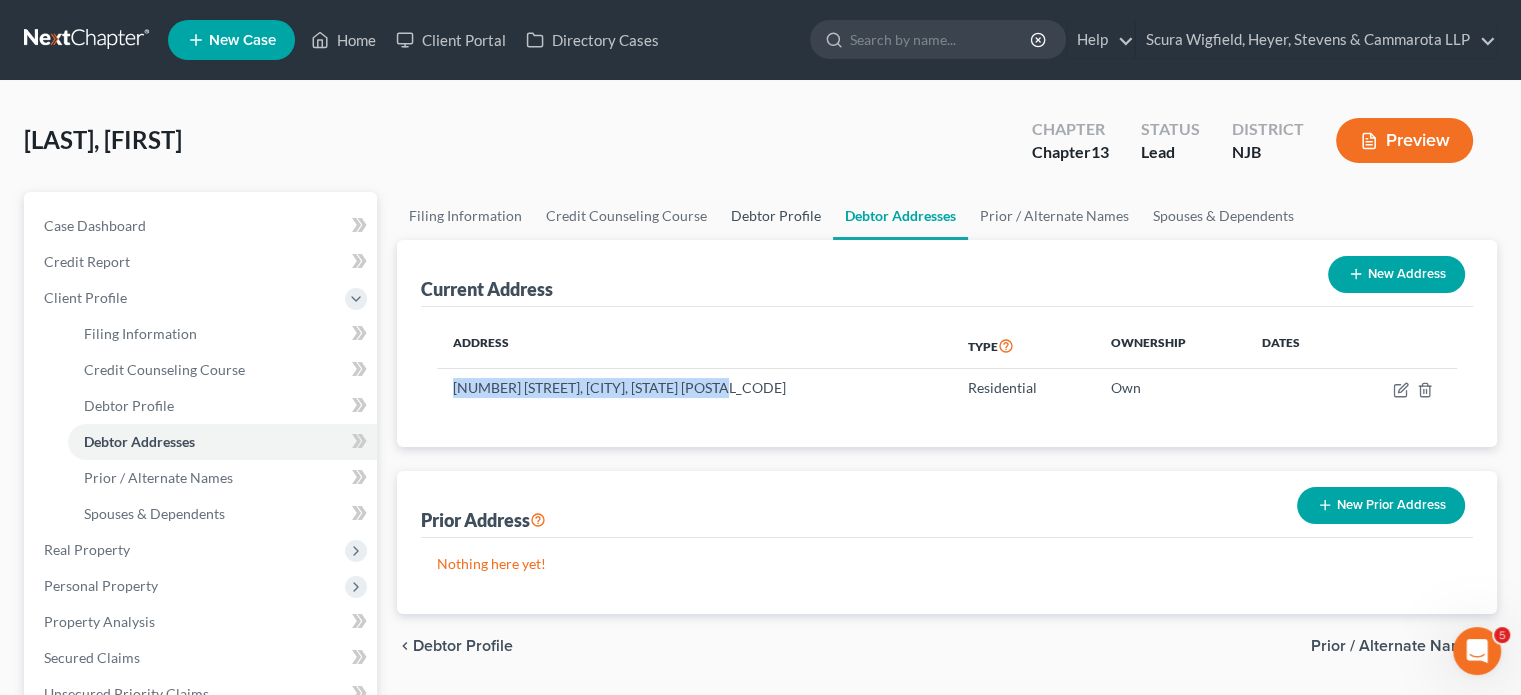 click on "Debtor Profile" at bounding box center (776, 216) 